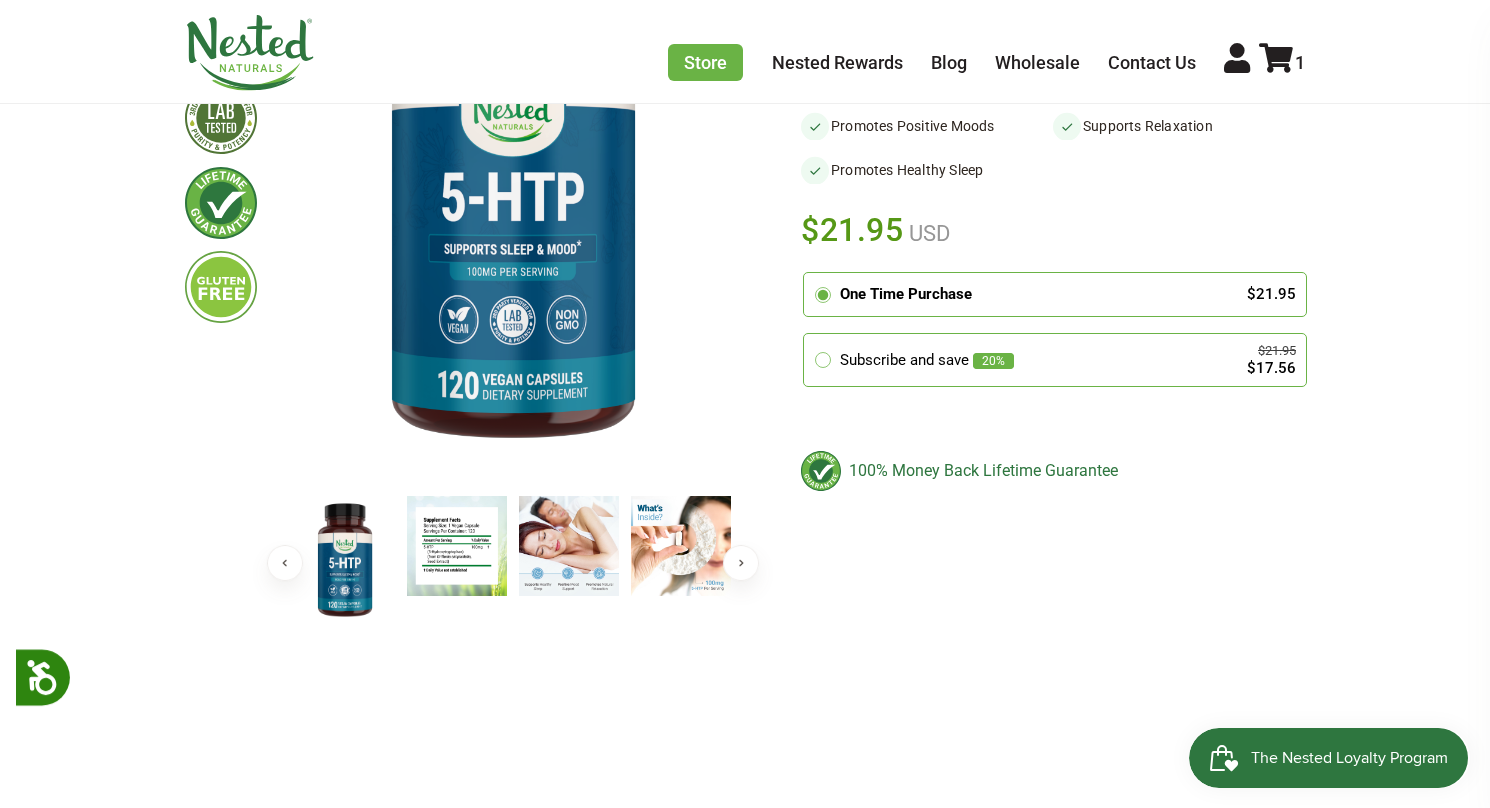 scroll, scrollTop: 200, scrollLeft: 0, axis: vertical 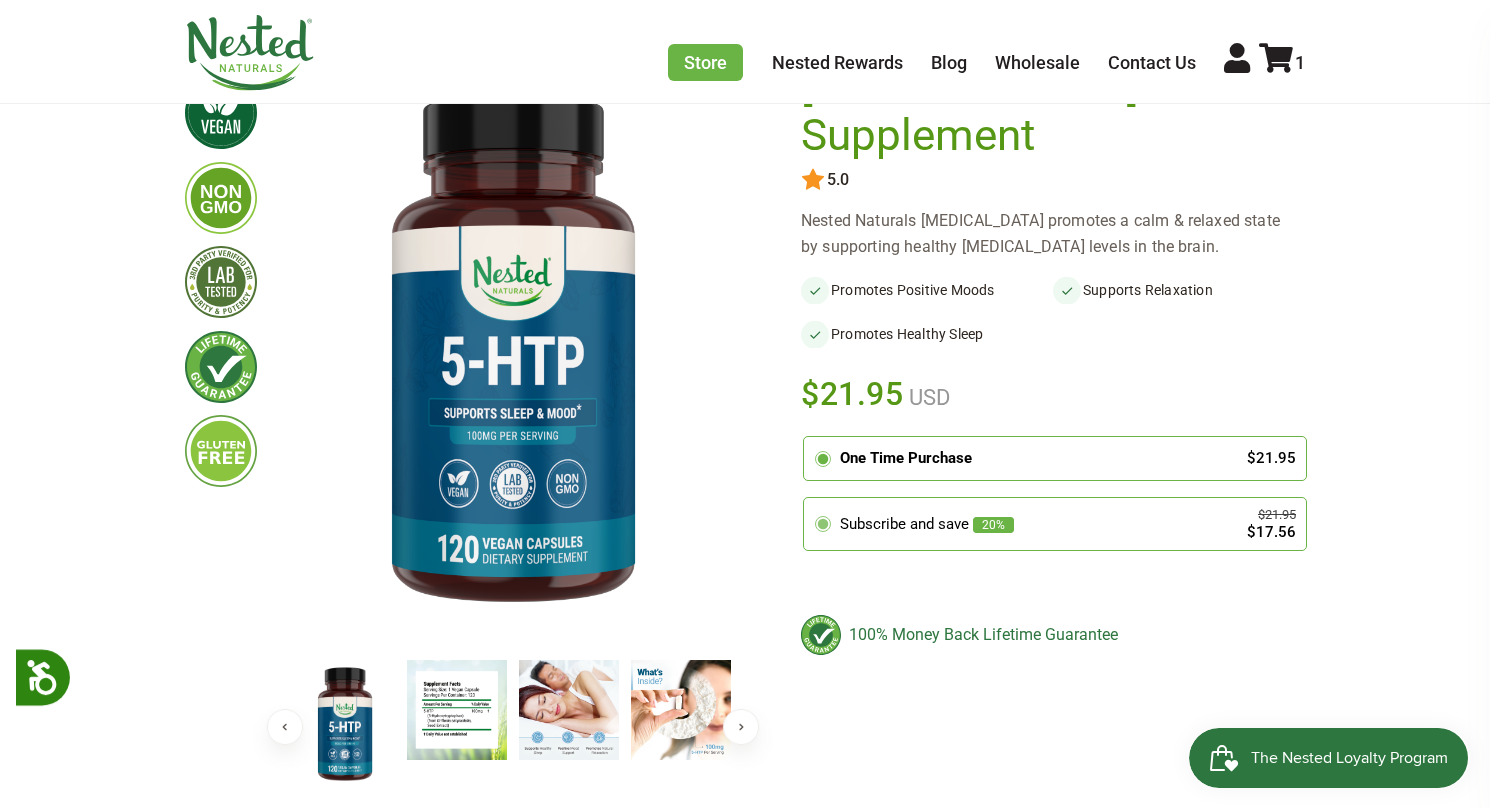 click on "Subscribe and save
20%" at bounding box center (1028, 524) 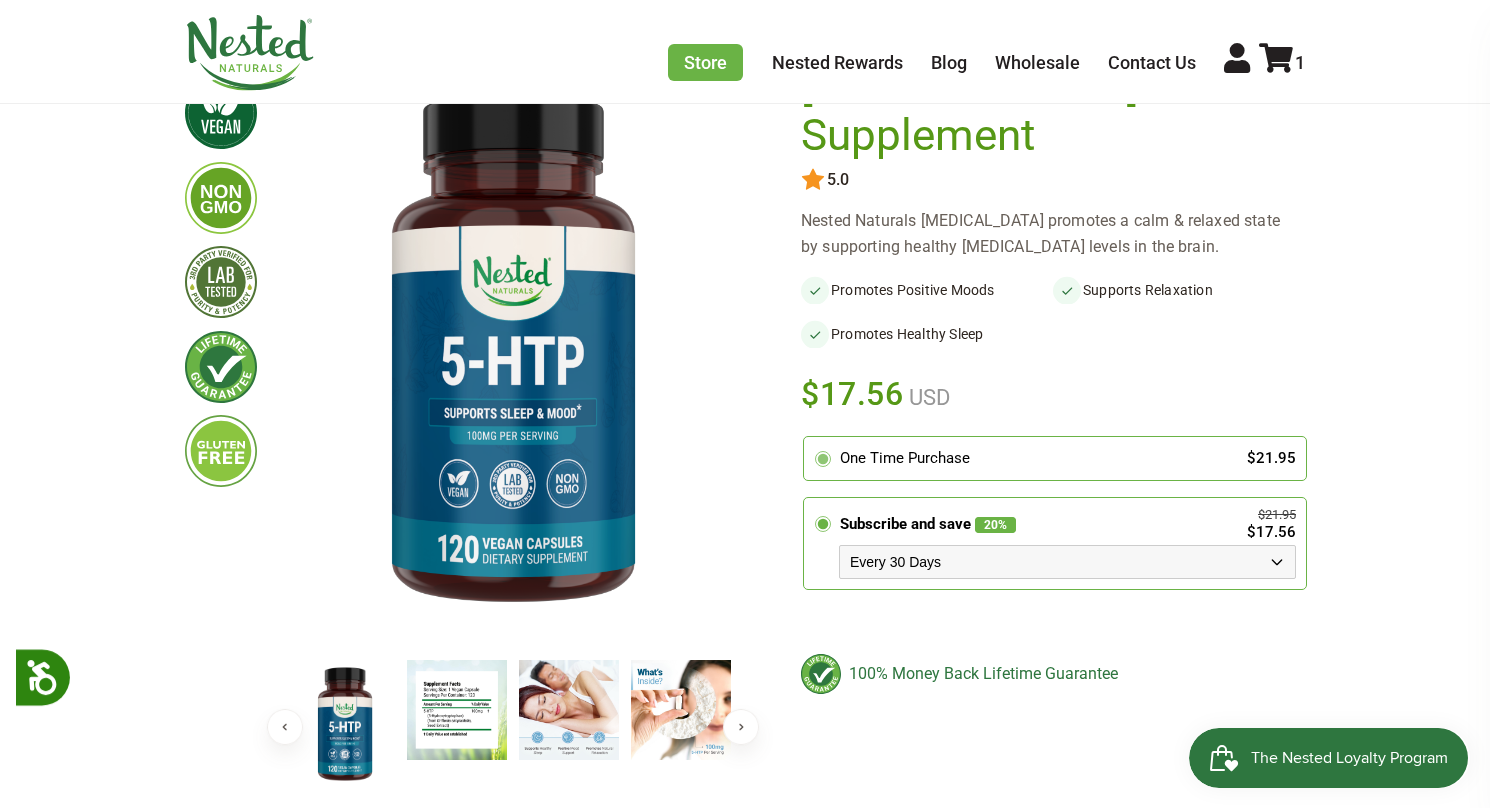 click on "One Time Purchase" at bounding box center [1033, 458] 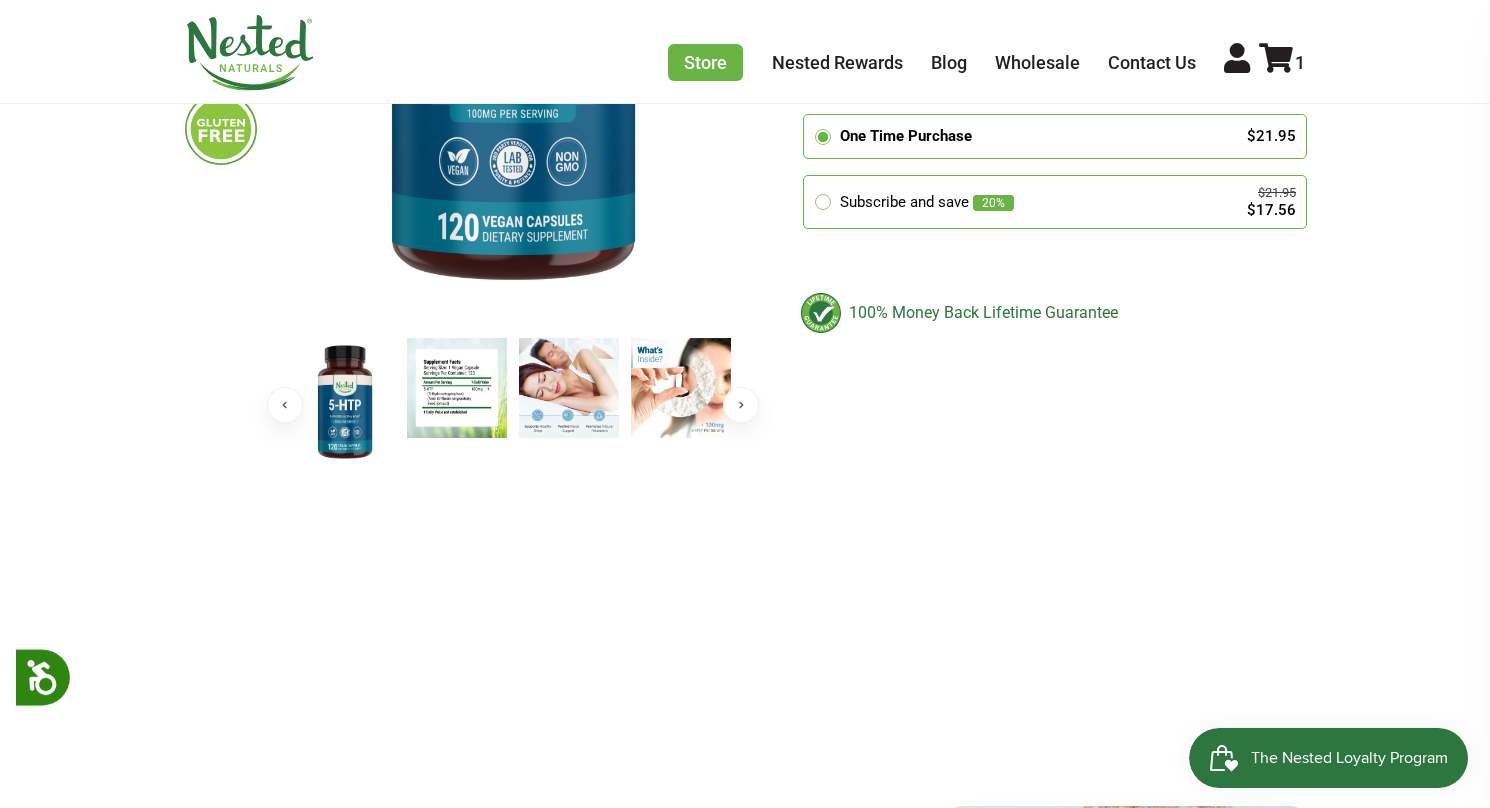 scroll, scrollTop: 400, scrollLeft: 0, axis: vertical 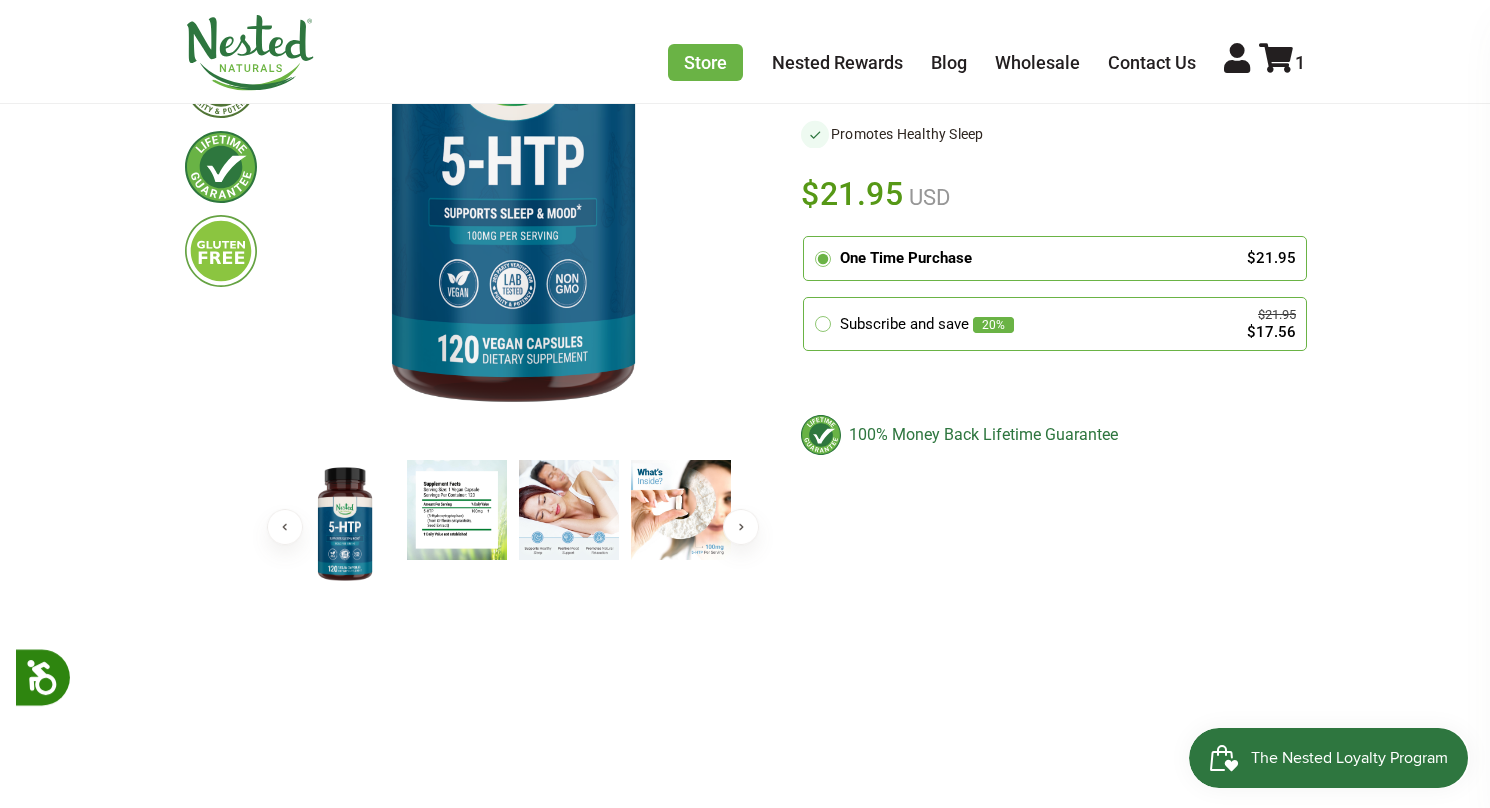 click at bounding box center [457, 510] 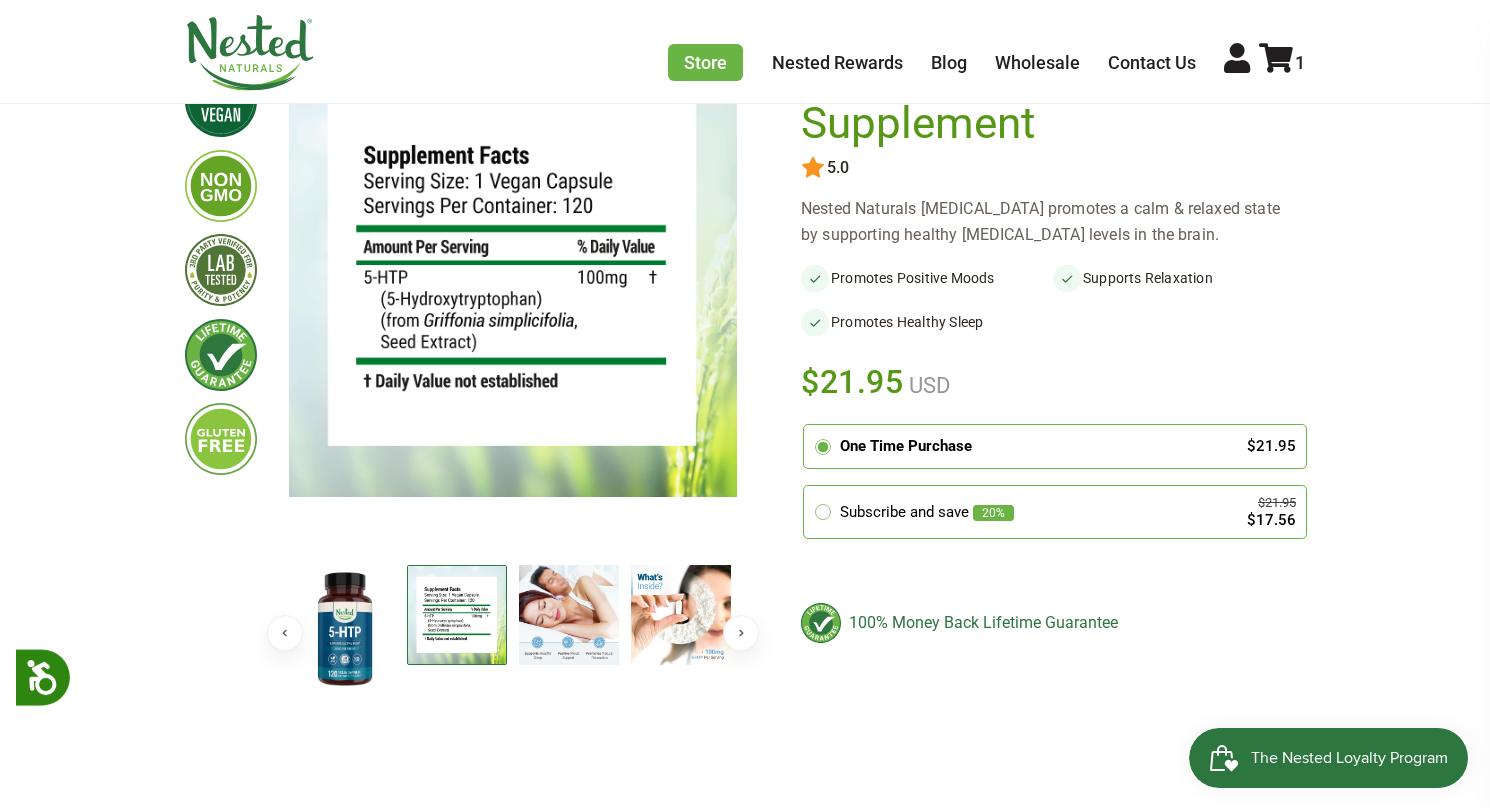 scroll, scrollTop: 200, scrollLeft: 0, axis: vertical 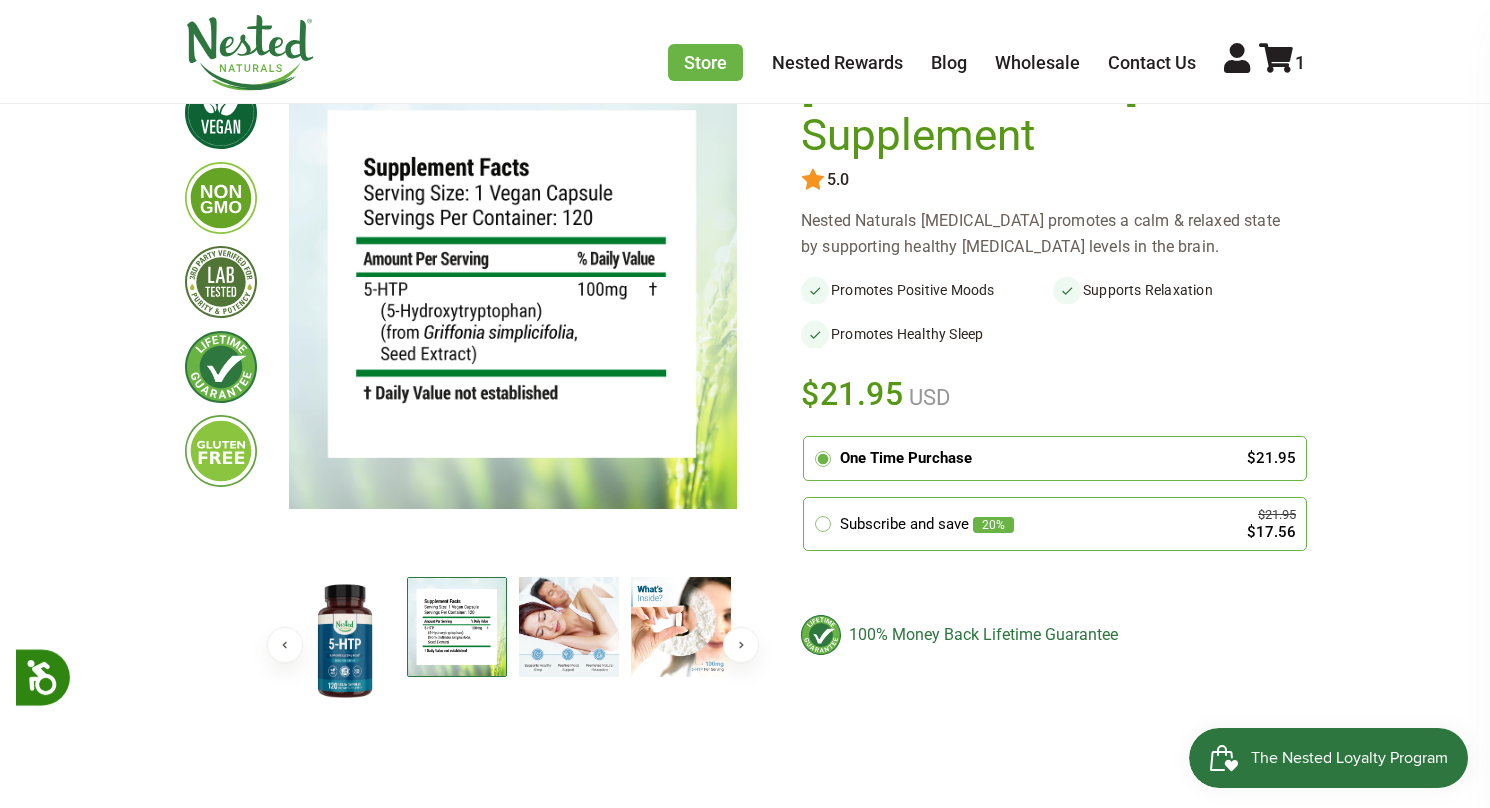 click at bounding box center [569, 627] 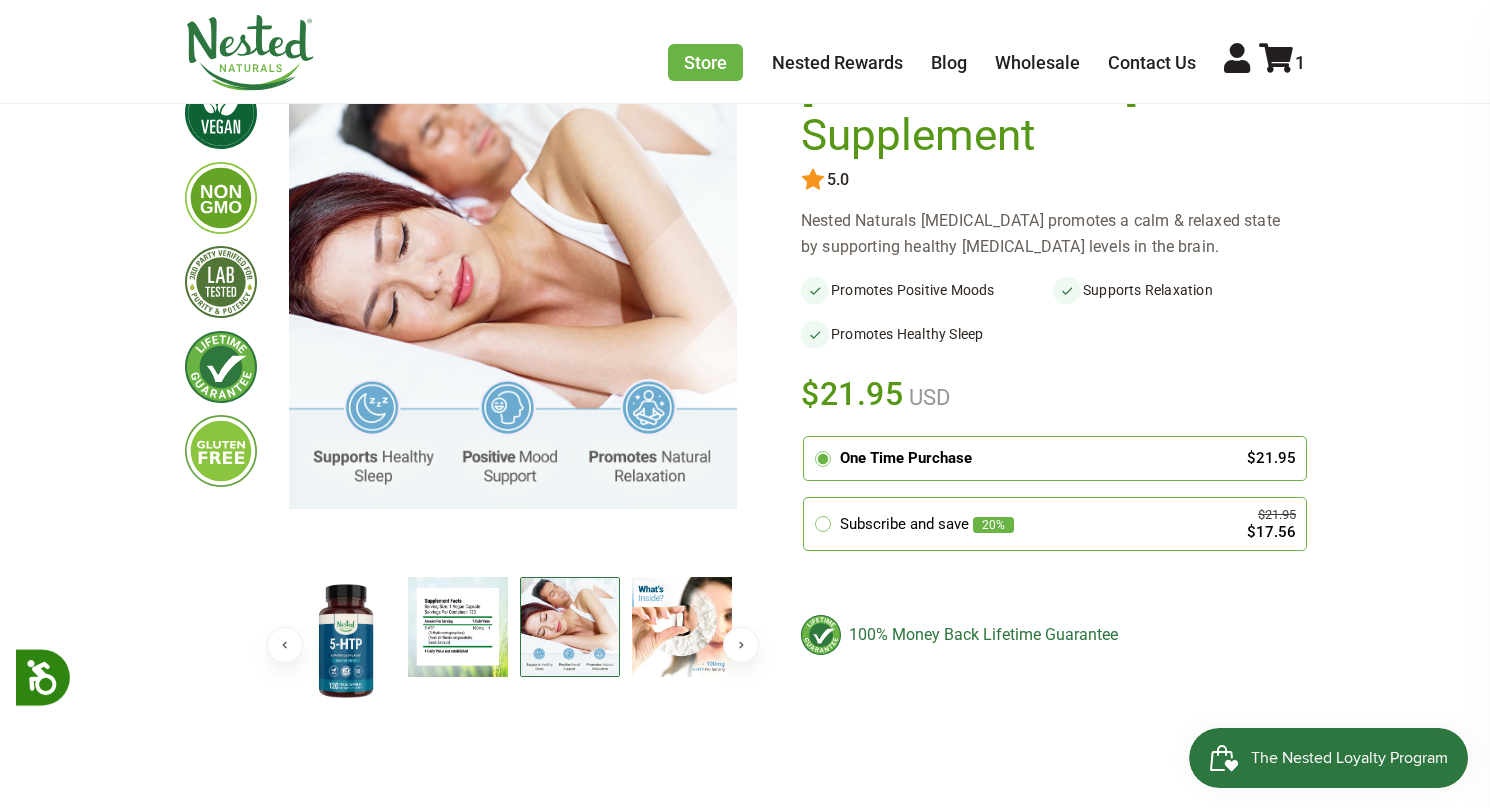 click at bounding box center [682, 627] 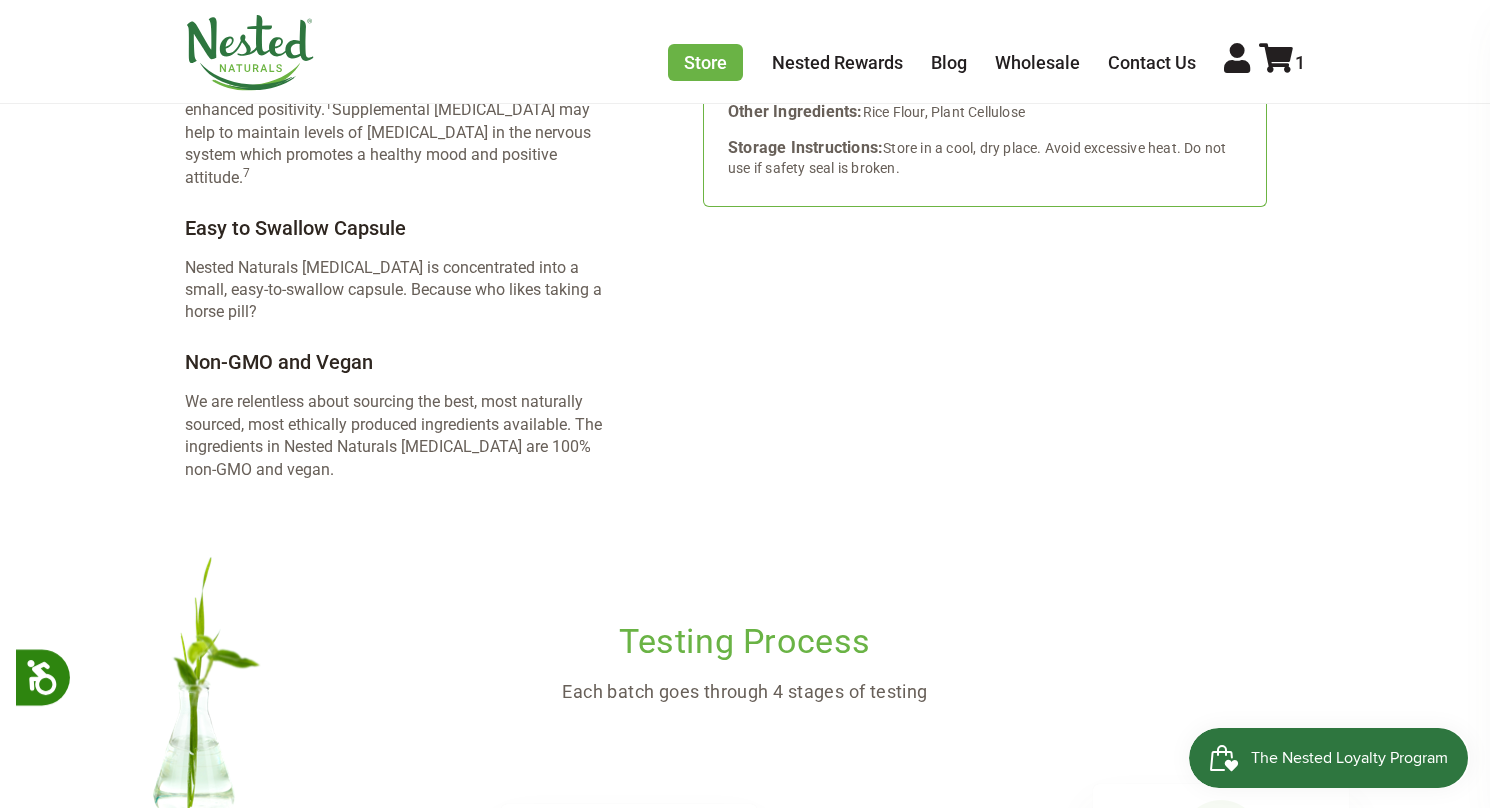 scroll, scrollTop: 2700, scrollLeft: 0, axis: vertical 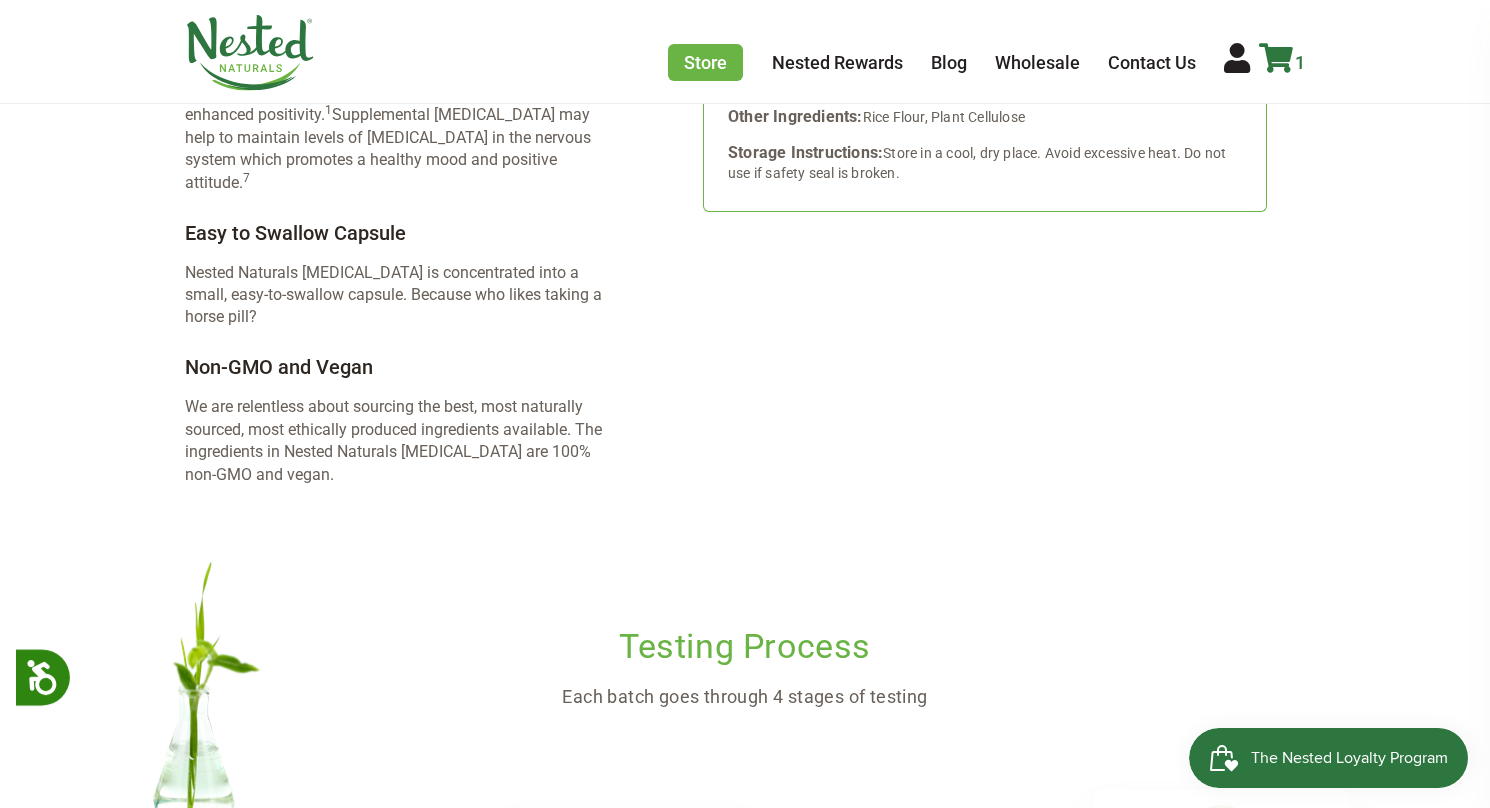 click at bounding box center (1276, 58) 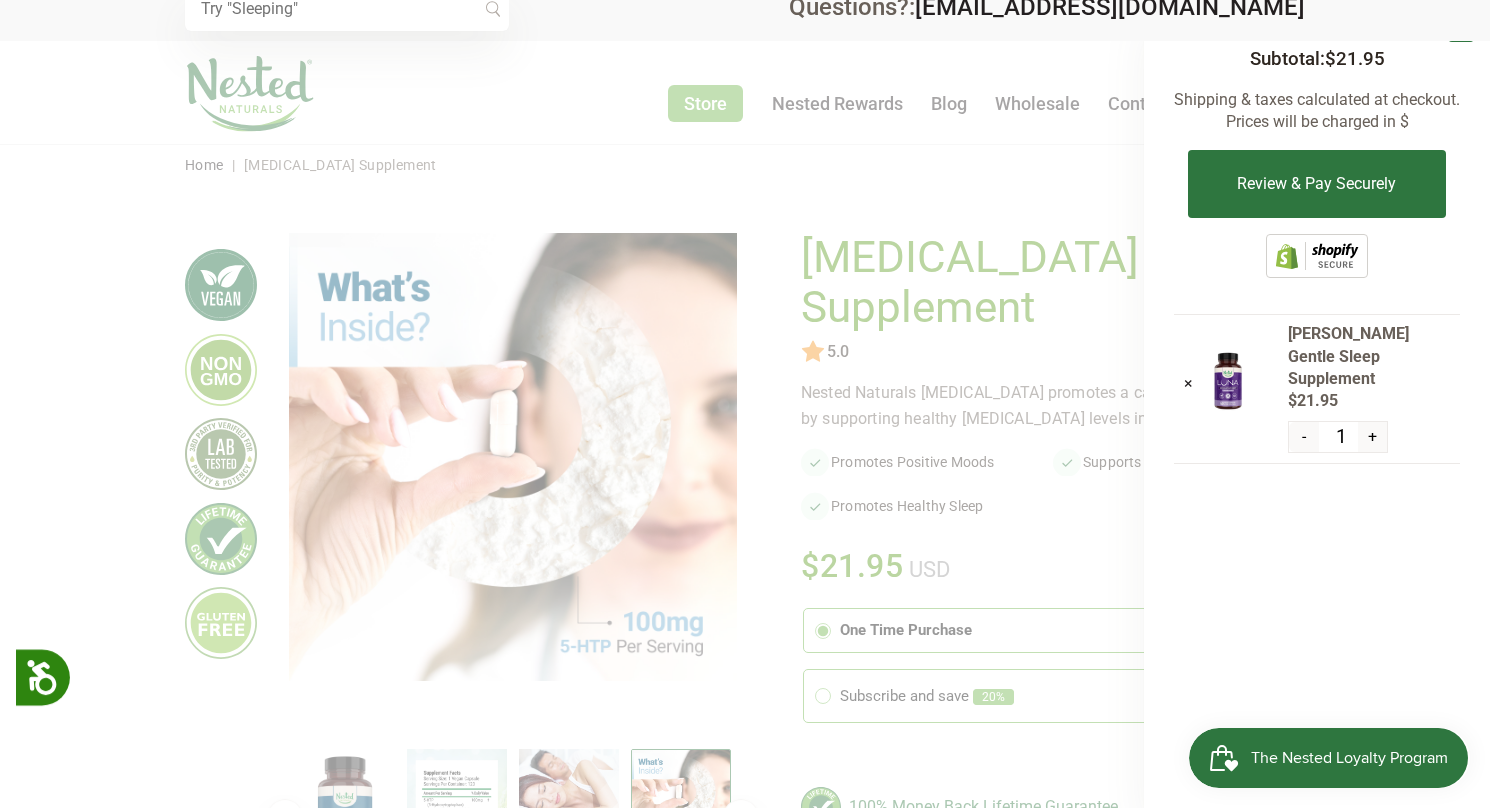 scroll, scrollTop: 0, scrollLeft: 0, axis: both 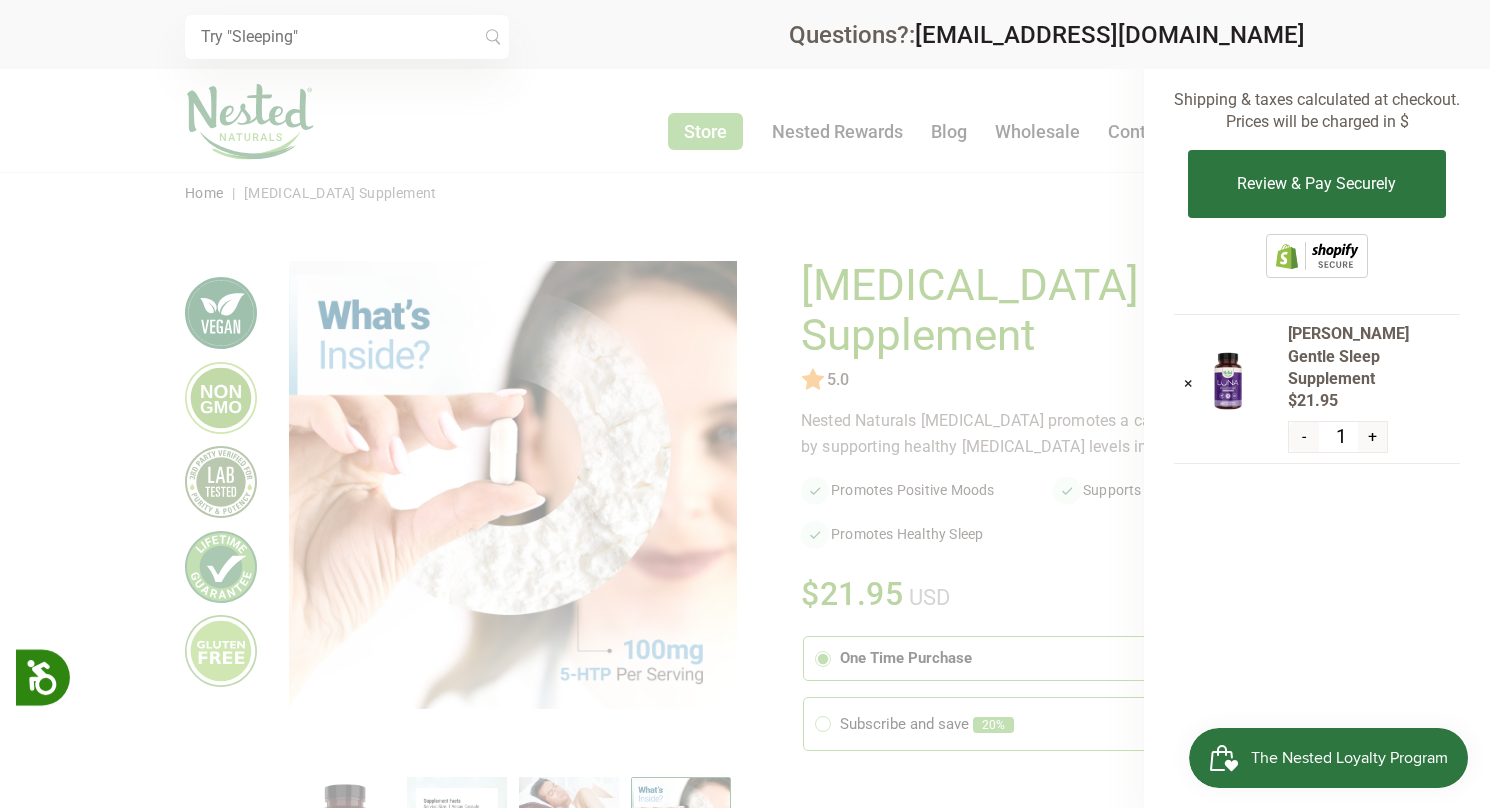 click at bounding box center [745, 404] 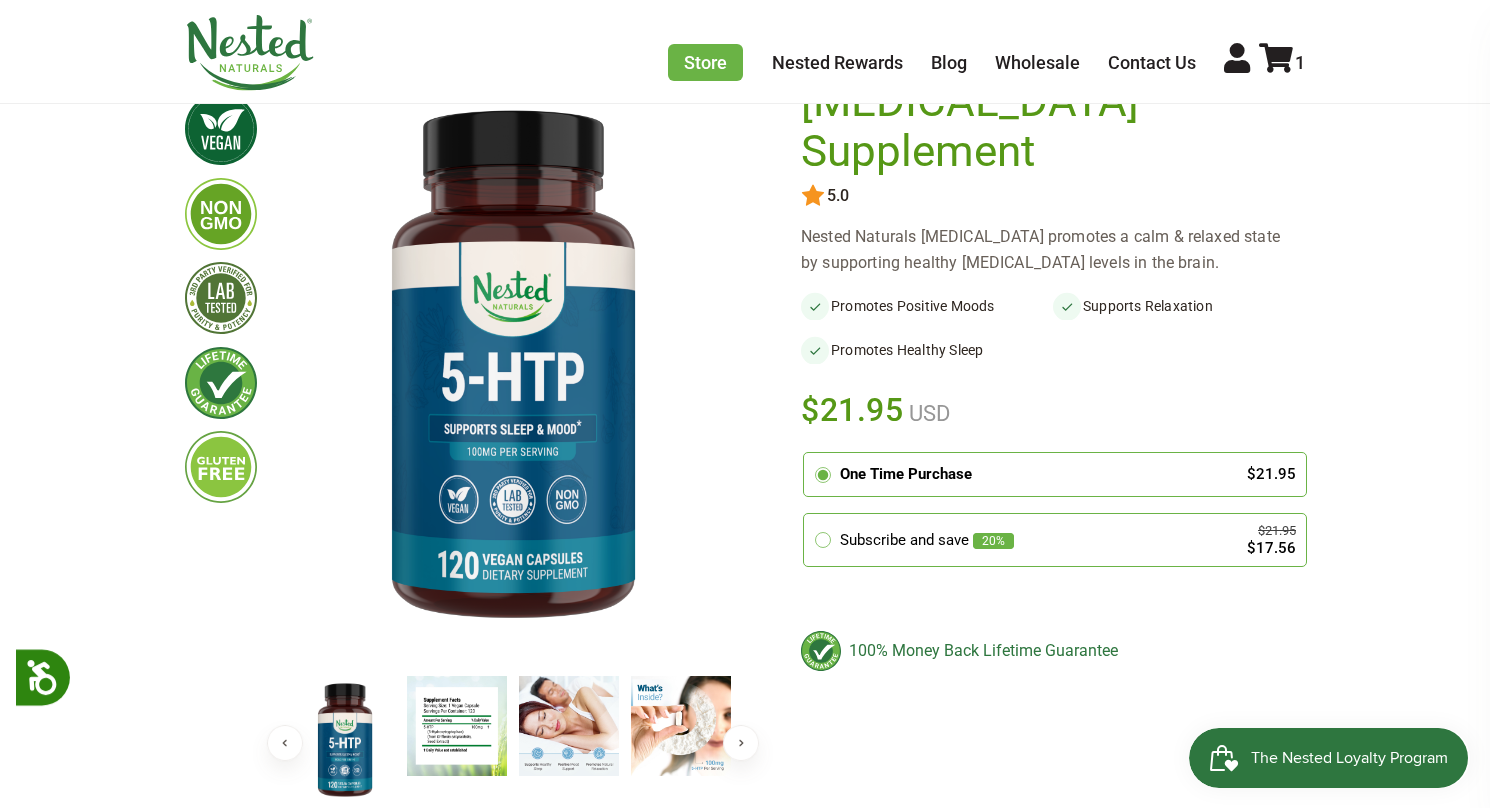 scroll, scrollTop: 200, scrollLeft: 0, axis: vertical 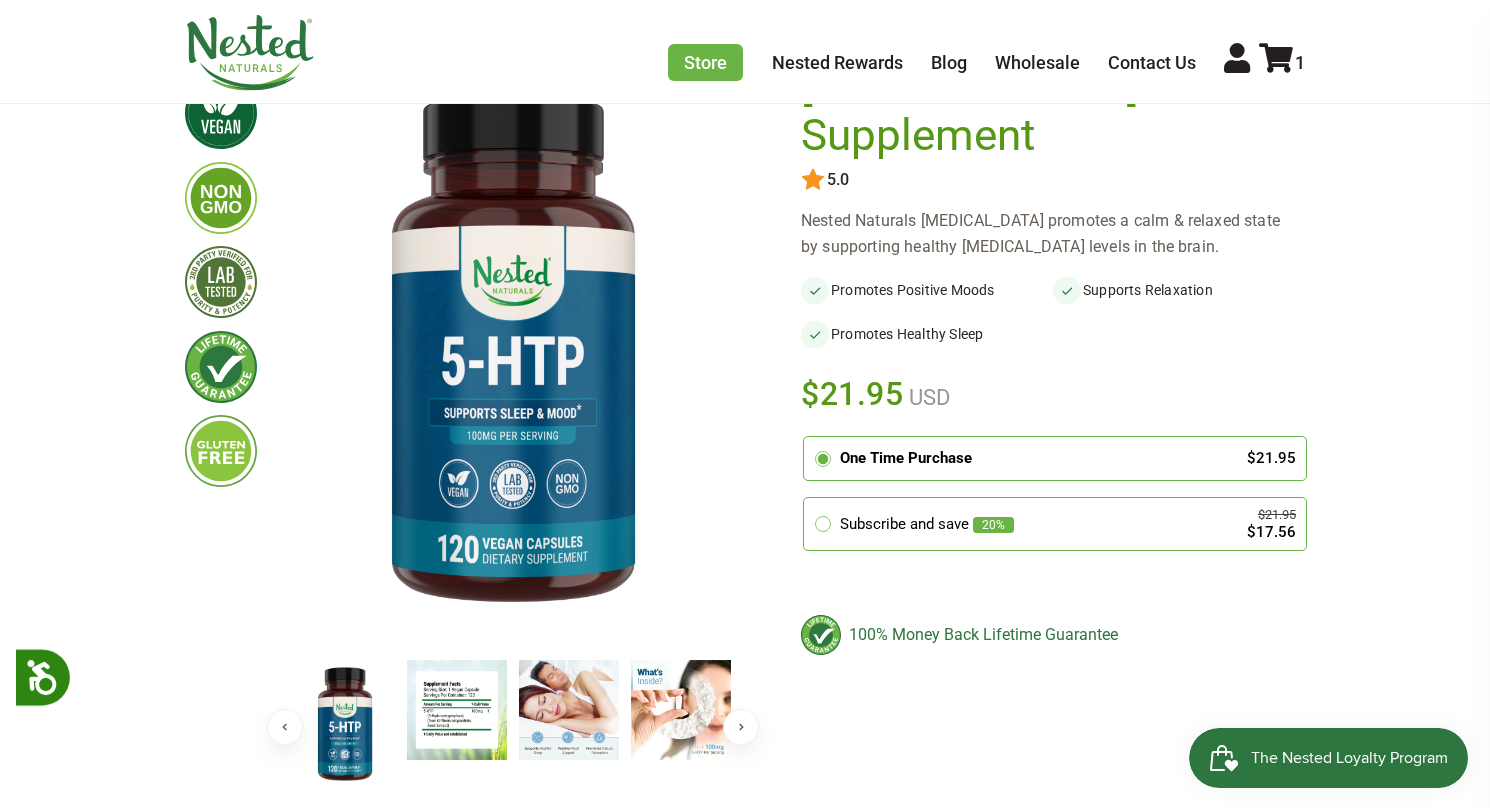 click on "One Time Purchase" at bounding box center [1033, 458] 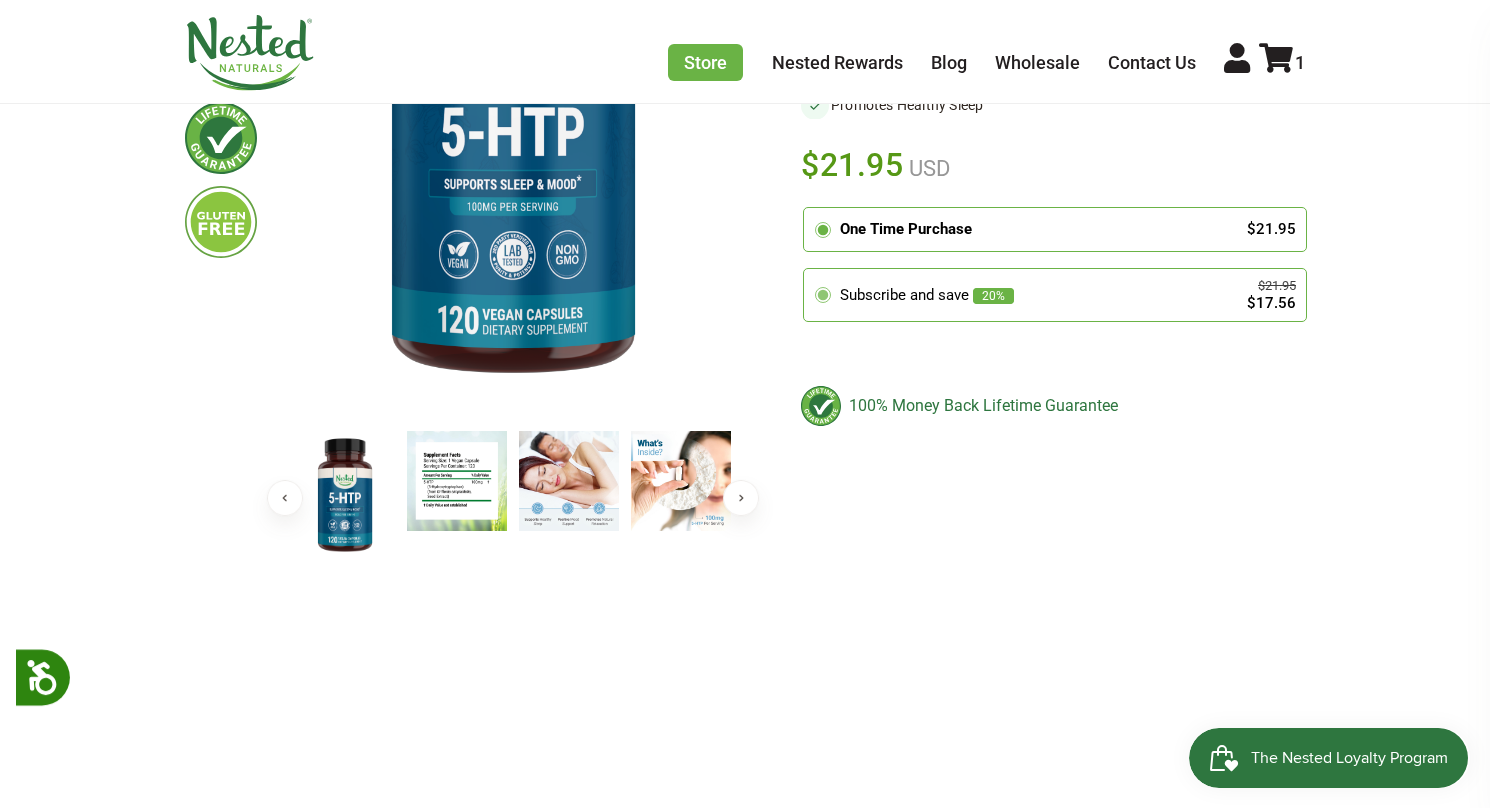 scroll, scrollTop: 500, scrollLeft: 0, axis: vertical 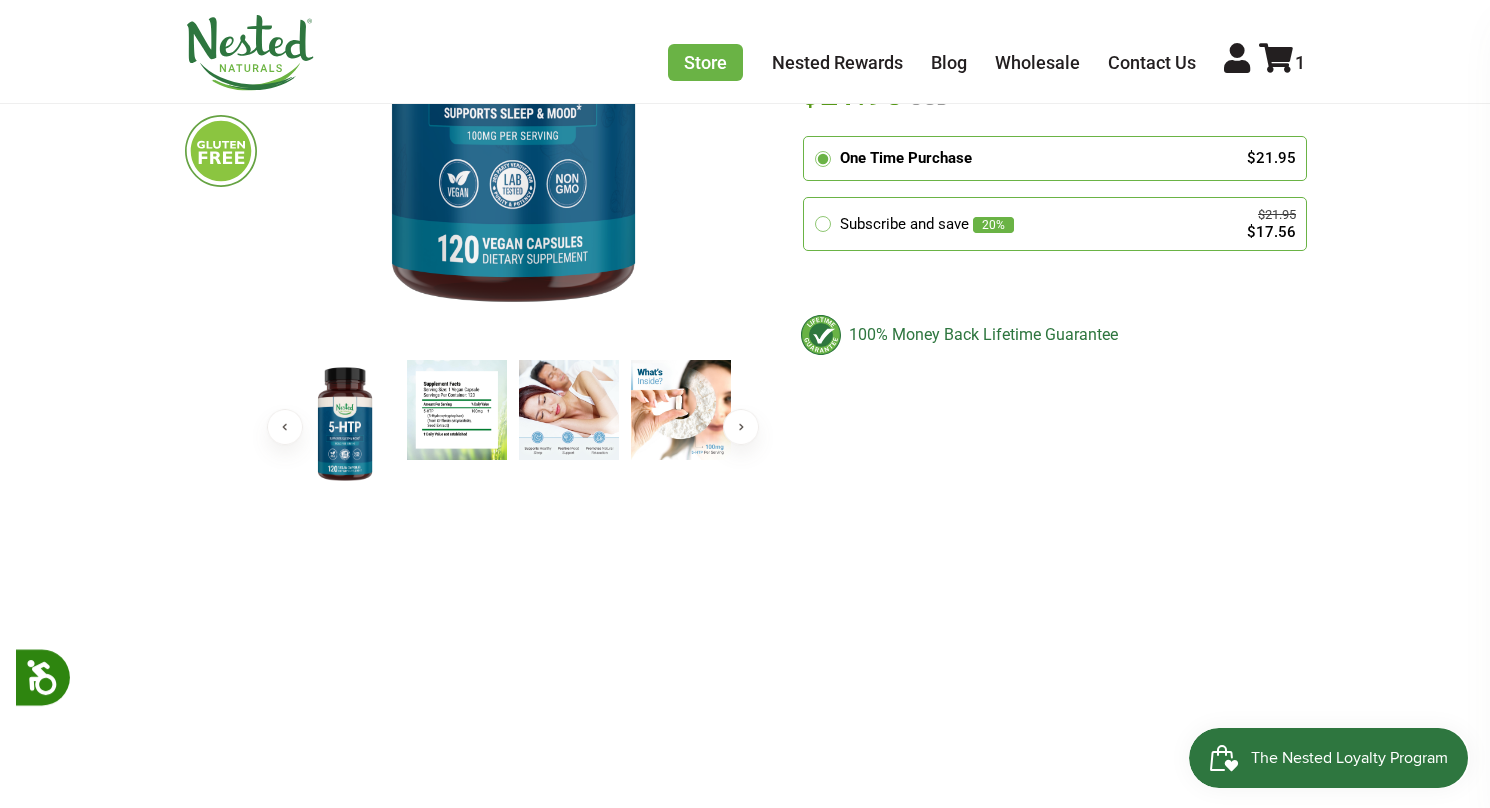 click at bounding box center [457, 410] 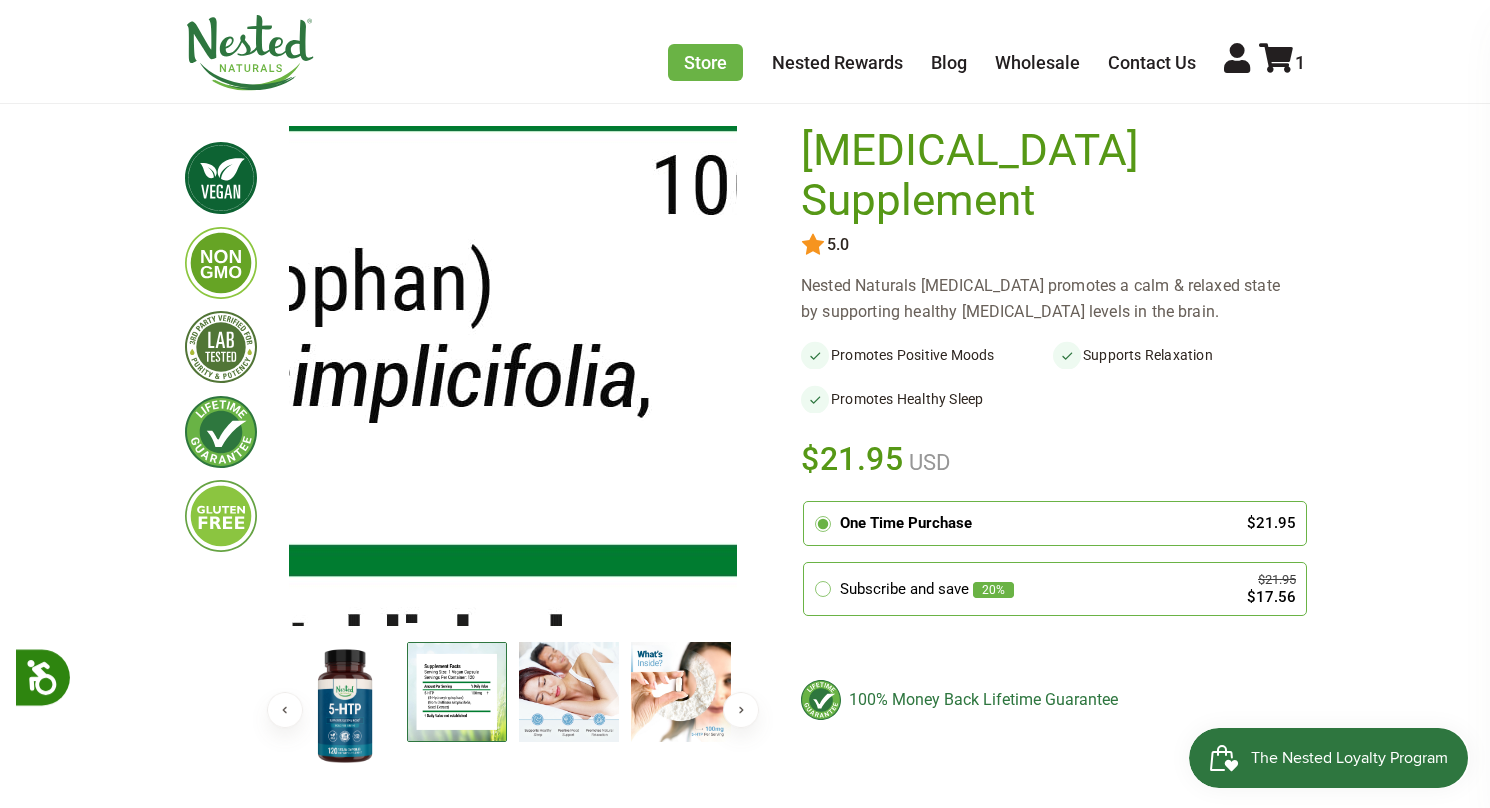 scroll, scrollTop: 100, scrollLeft: 0, axis: vertical 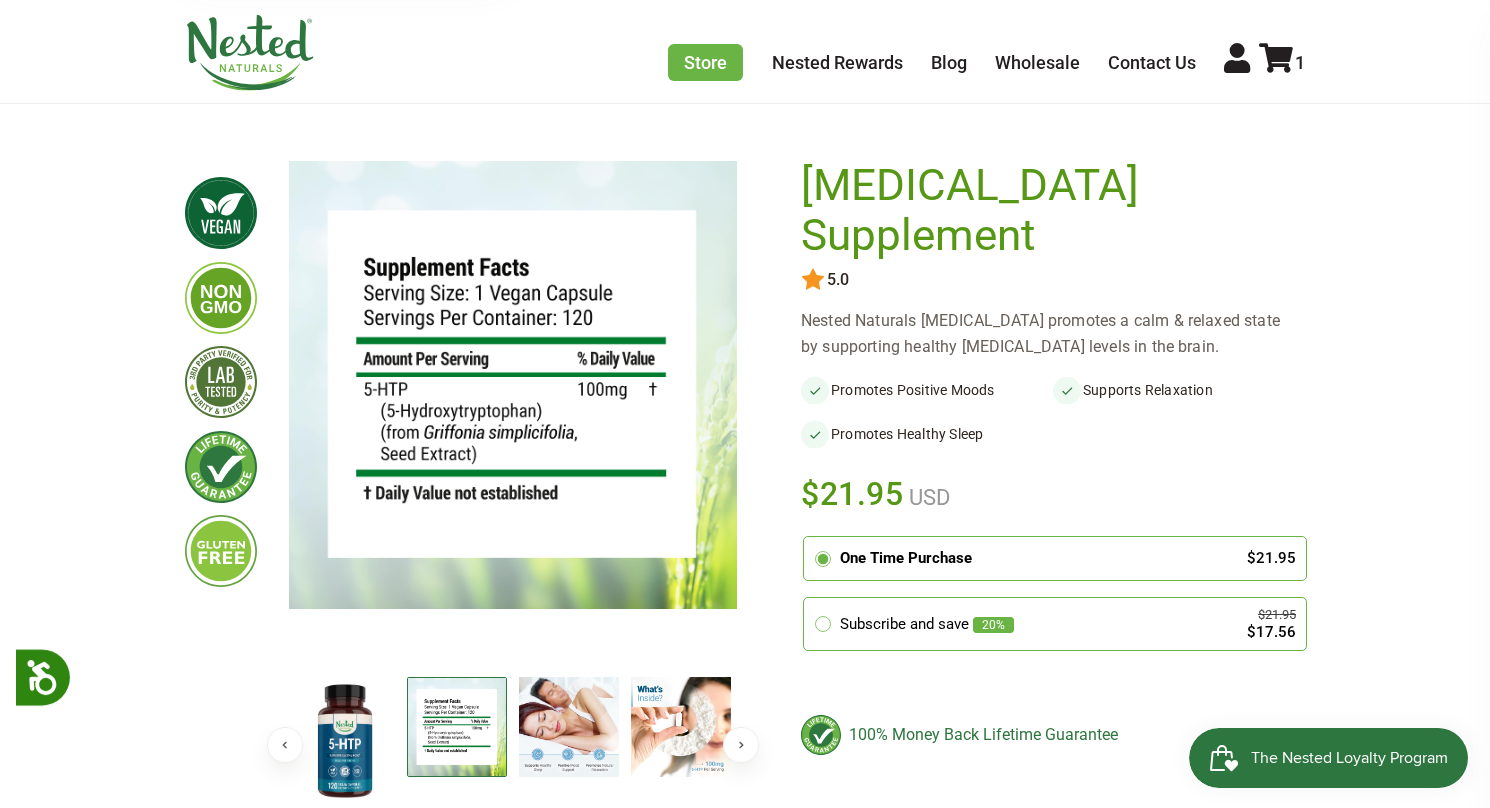 click on "Promotes Positive Moods
Supports Relaxation
Promotes Healthy Sleep" at bounding box center [1053, 404] 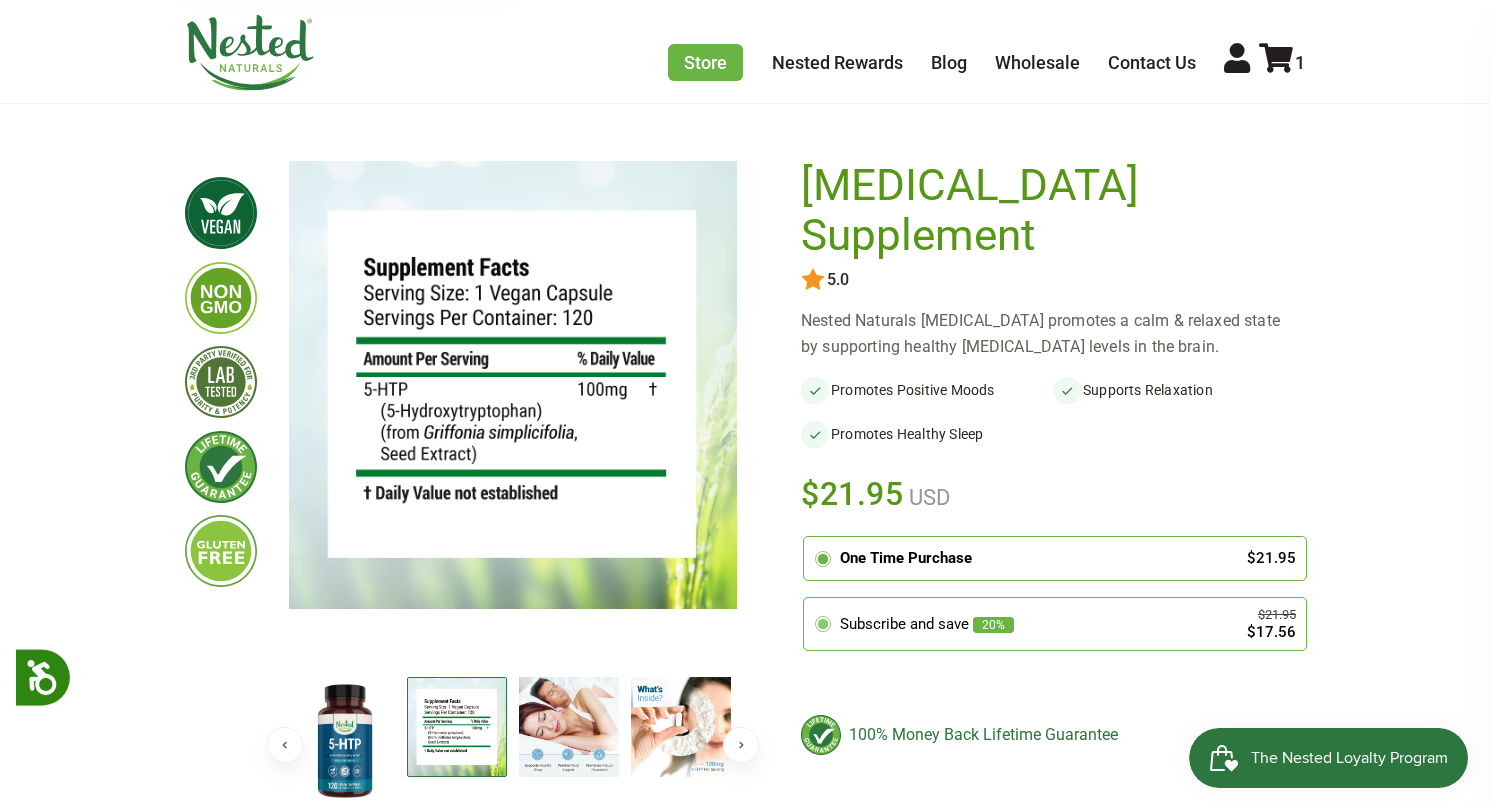 click 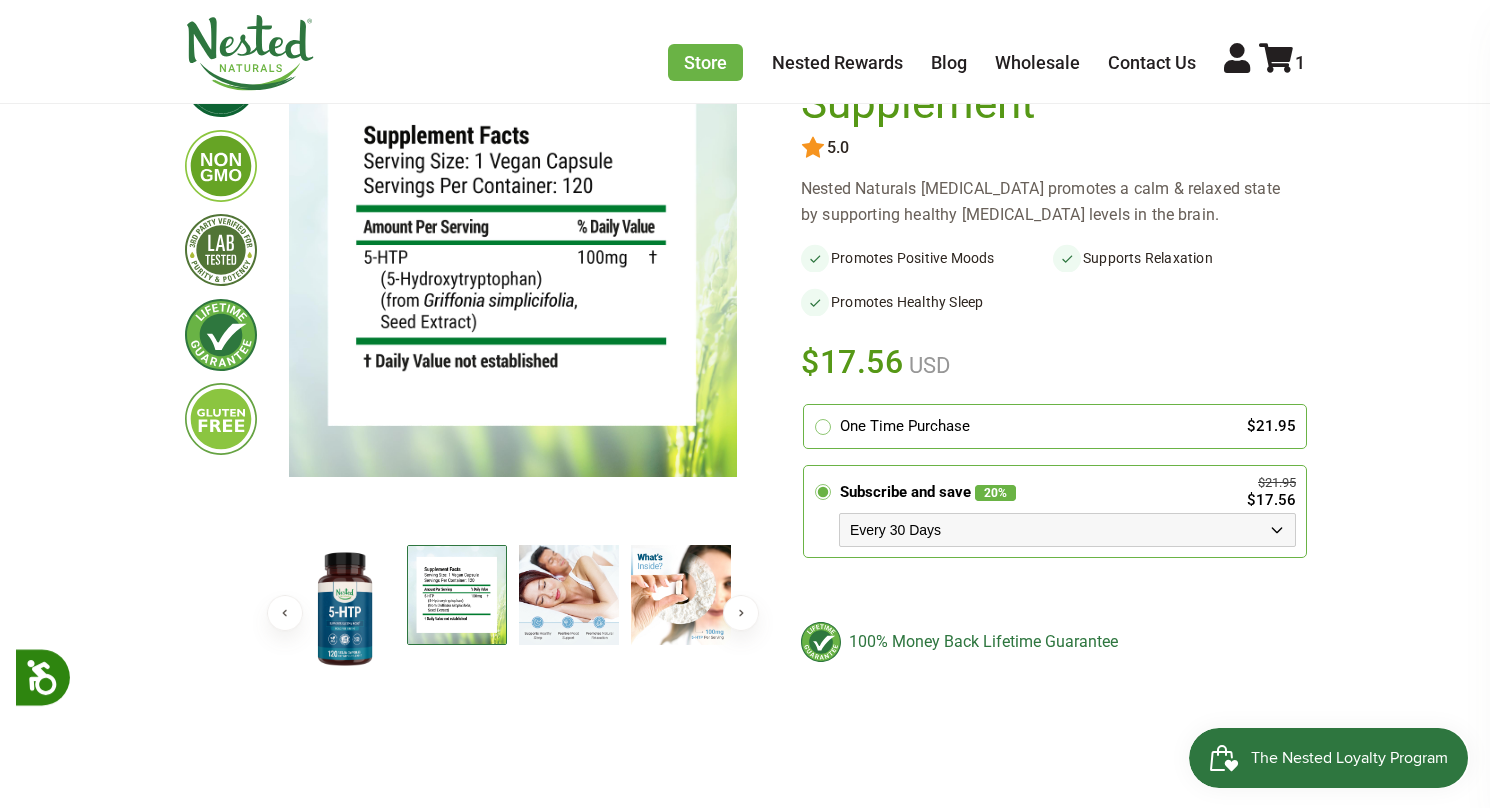 scroll, scrollTop: 200, scrollLeft: 0, axis: vertical 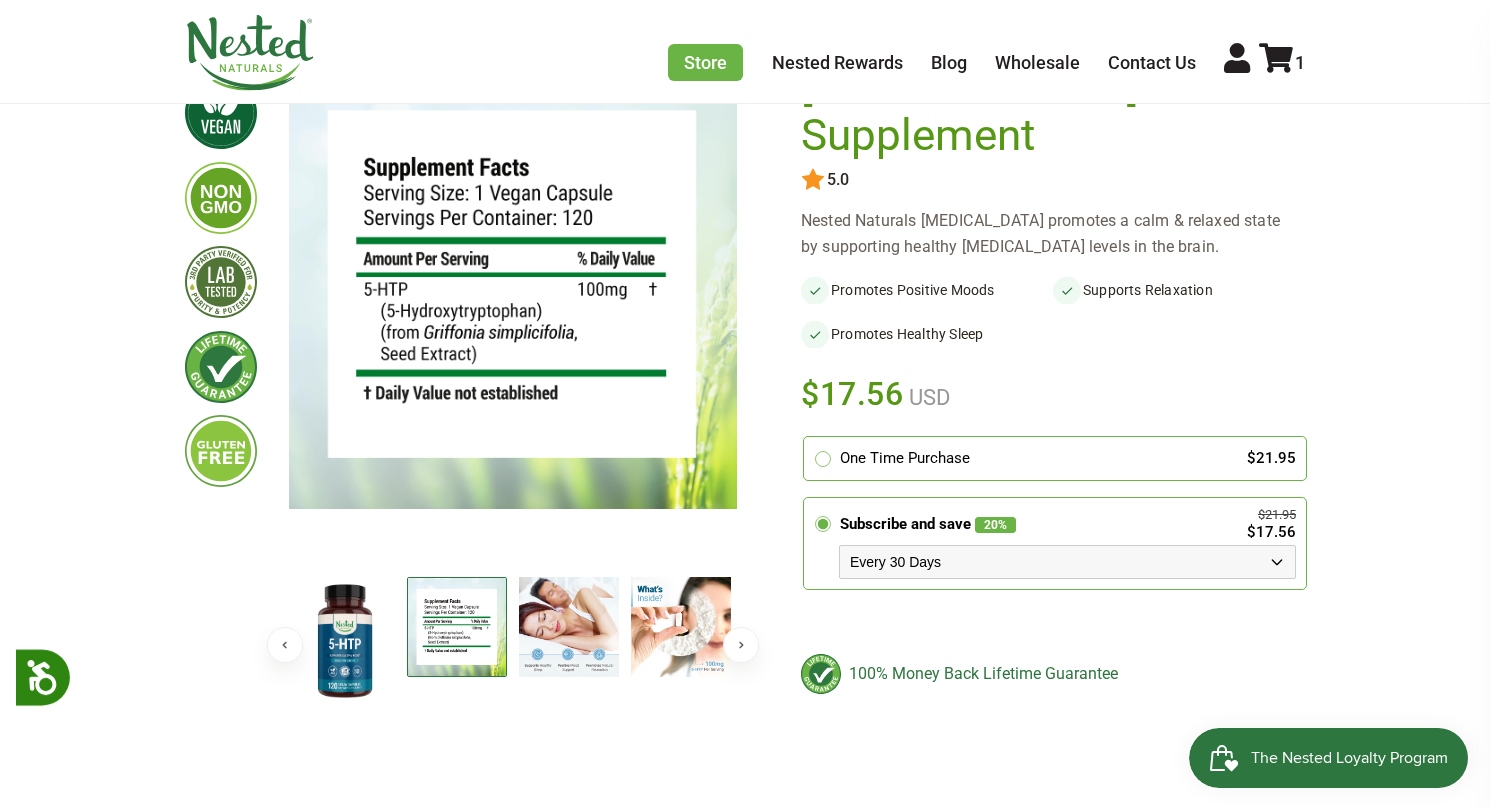 click on "Every 30 Days     Every 60 Days     Every 90 Days" at bounding box center (1067, 562) 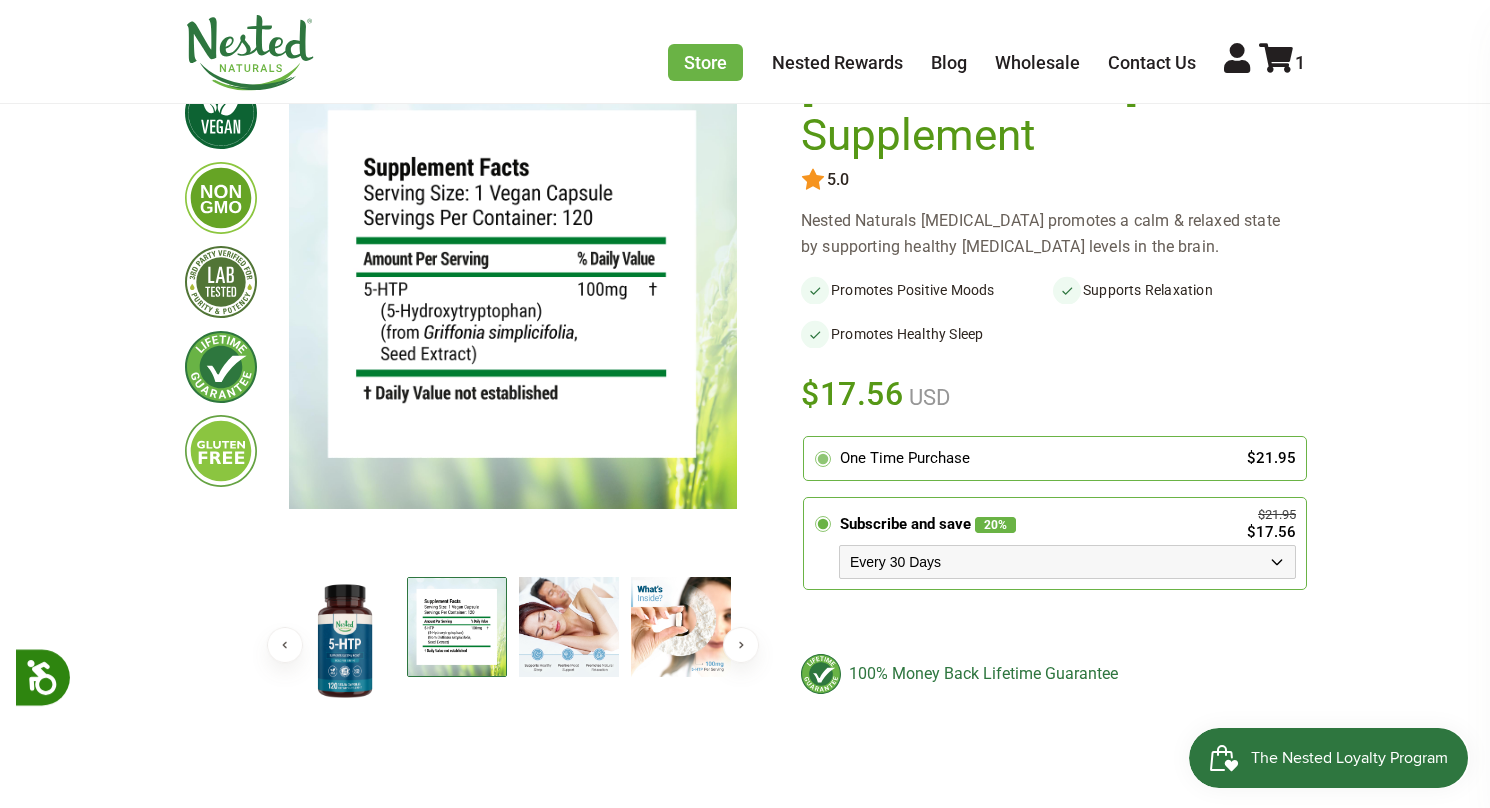 click on "One Time Purchase" at bounding box center (1033, 458) 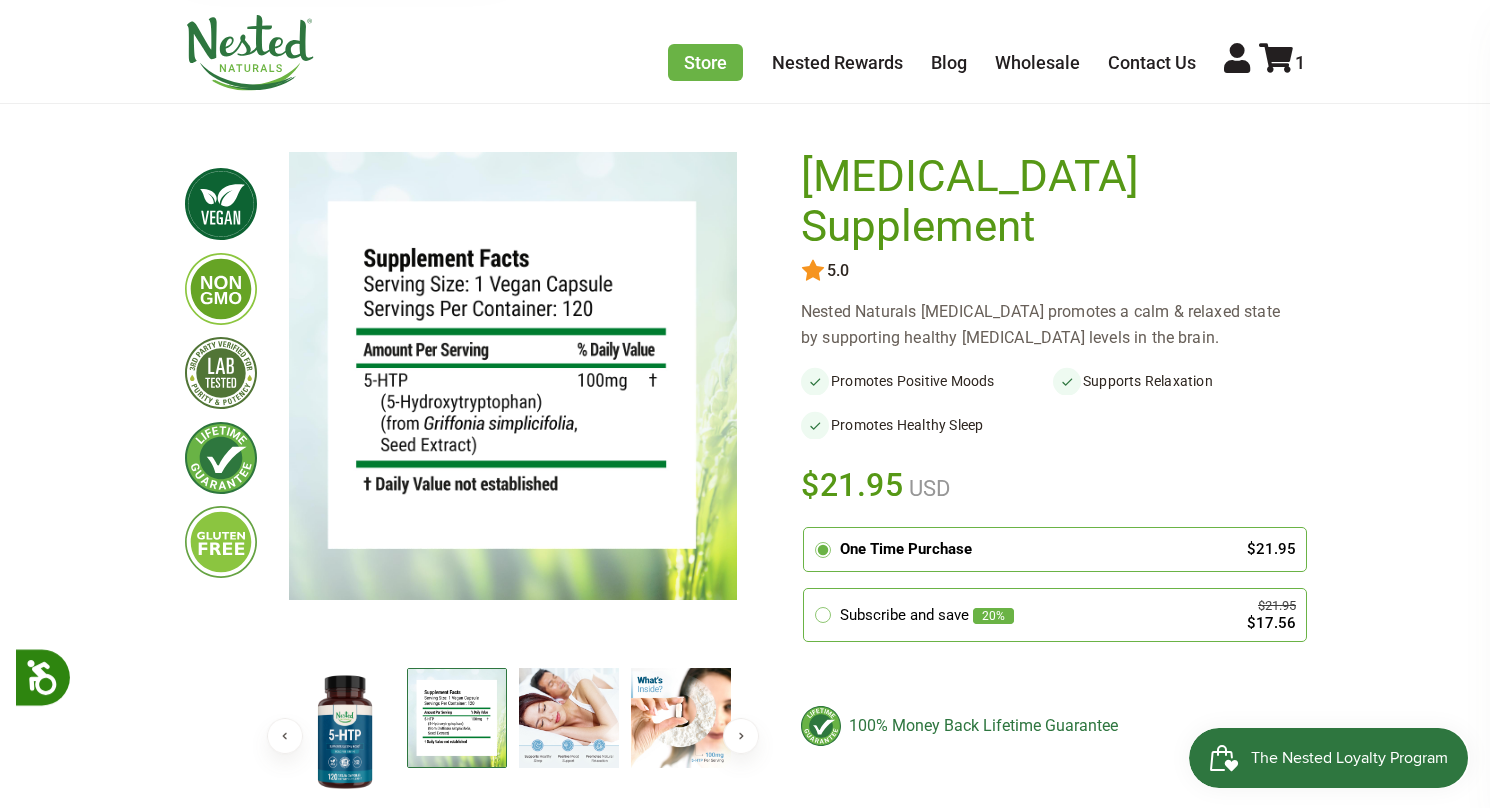 scroll, scrollTop: 0, scrollLeft: 0, axis: both 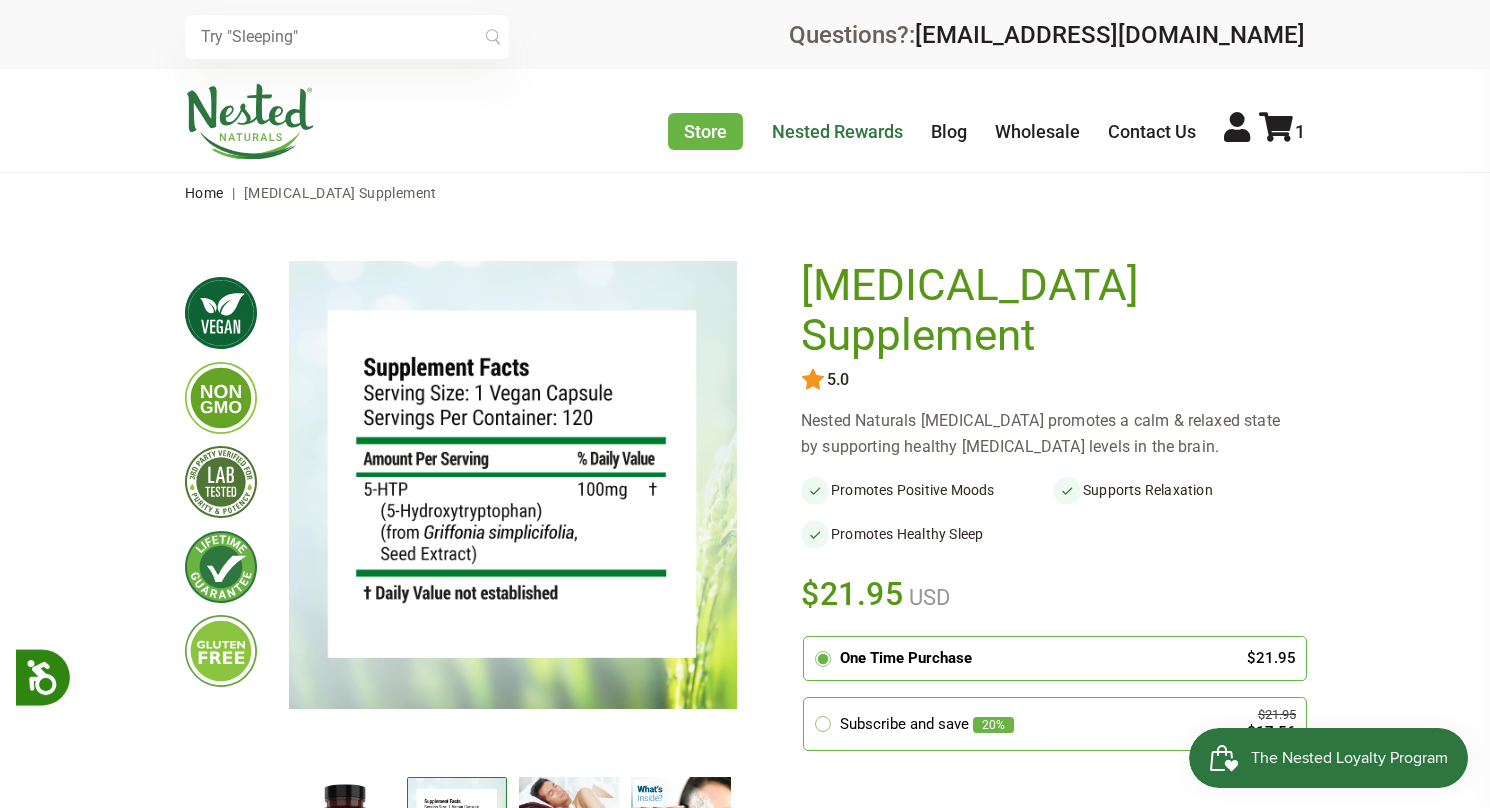 click on "Nested Rewards" at bounding box center (837, 131) 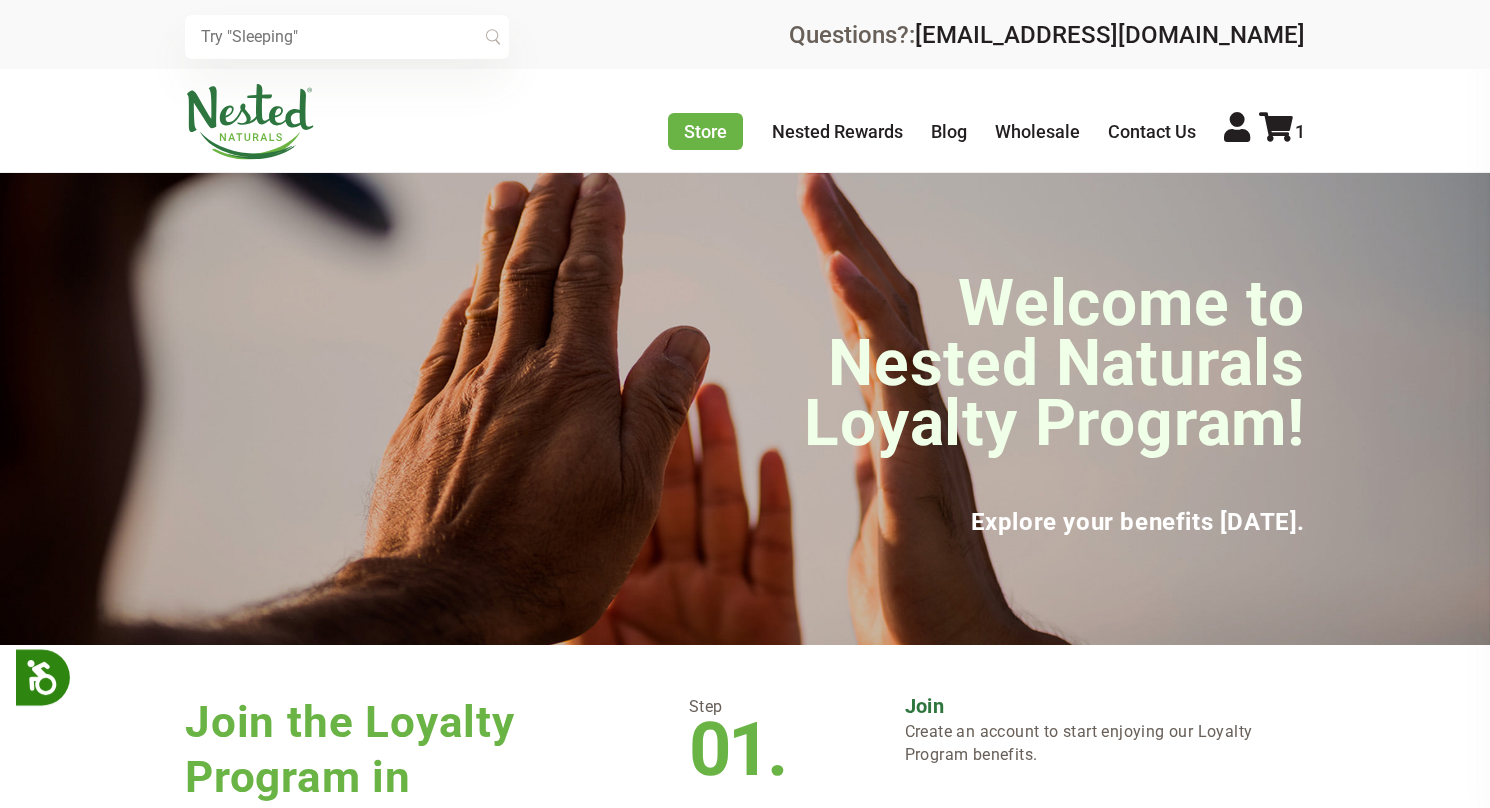 scroll, scrollTop: 0, scrollLeft: 0, axis: both 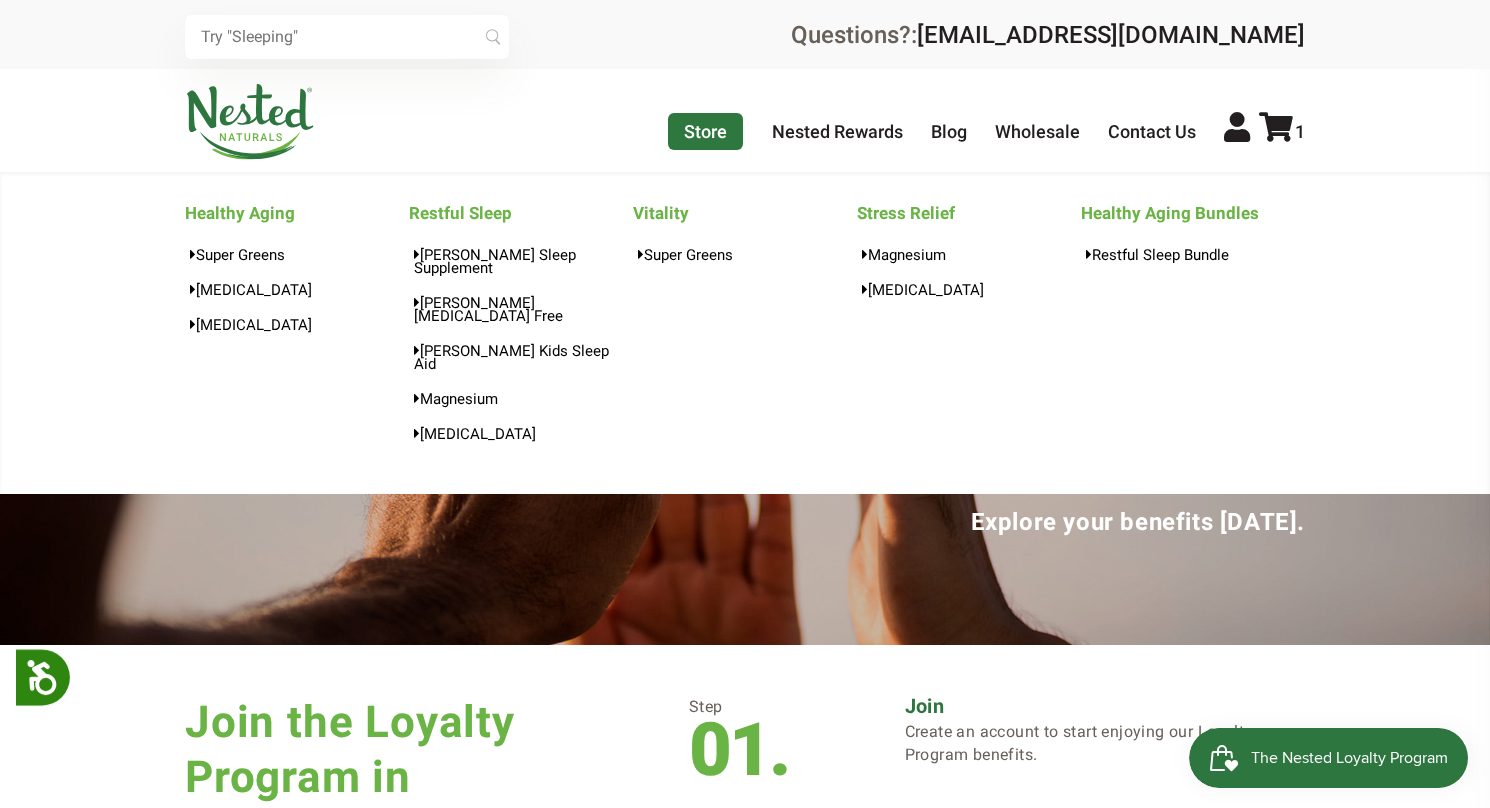 click on "Store" at bounding box center (705, 131) 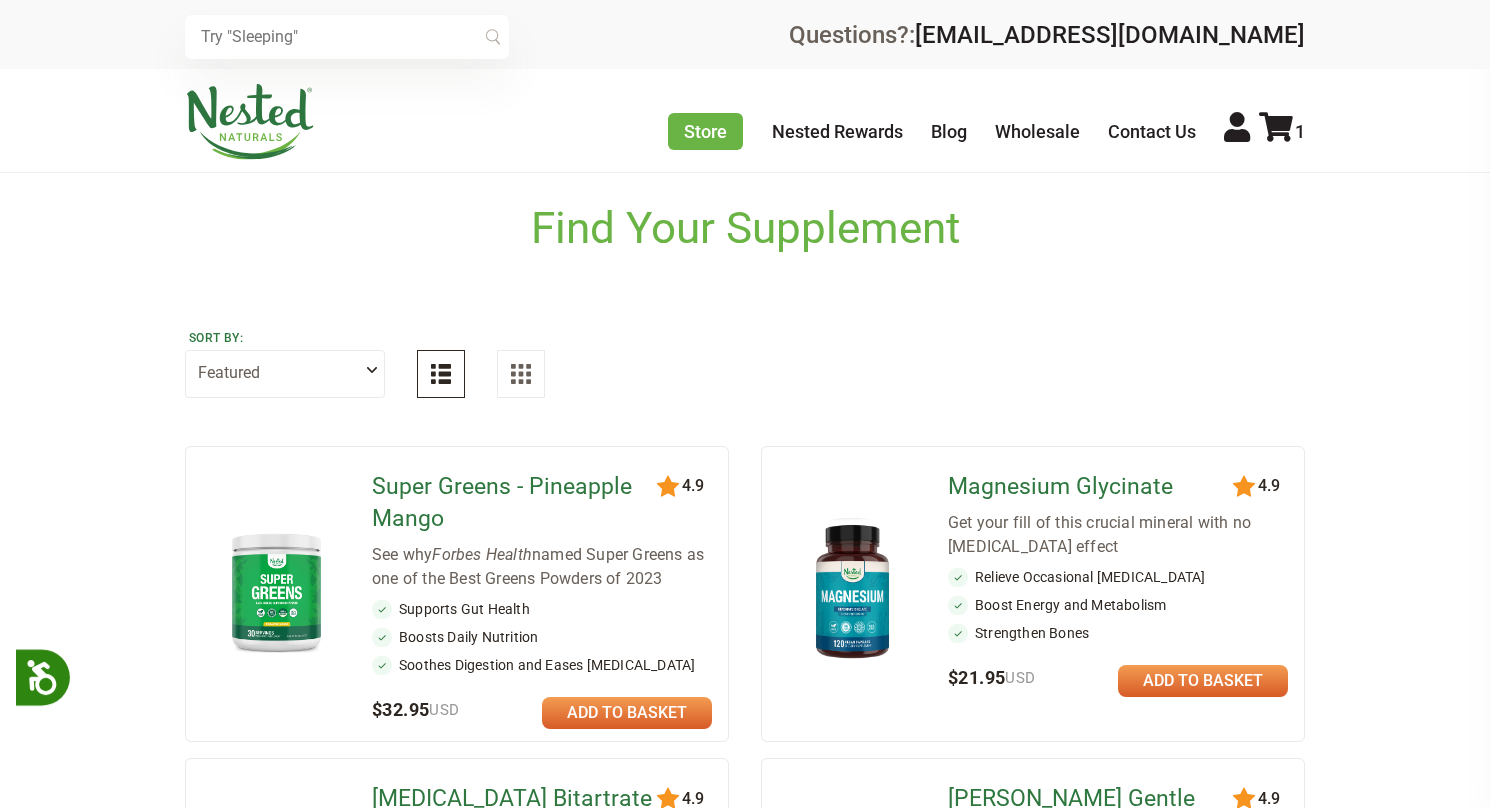 scroll, scrollTop: 0, scrollLeft: 0, axis: both 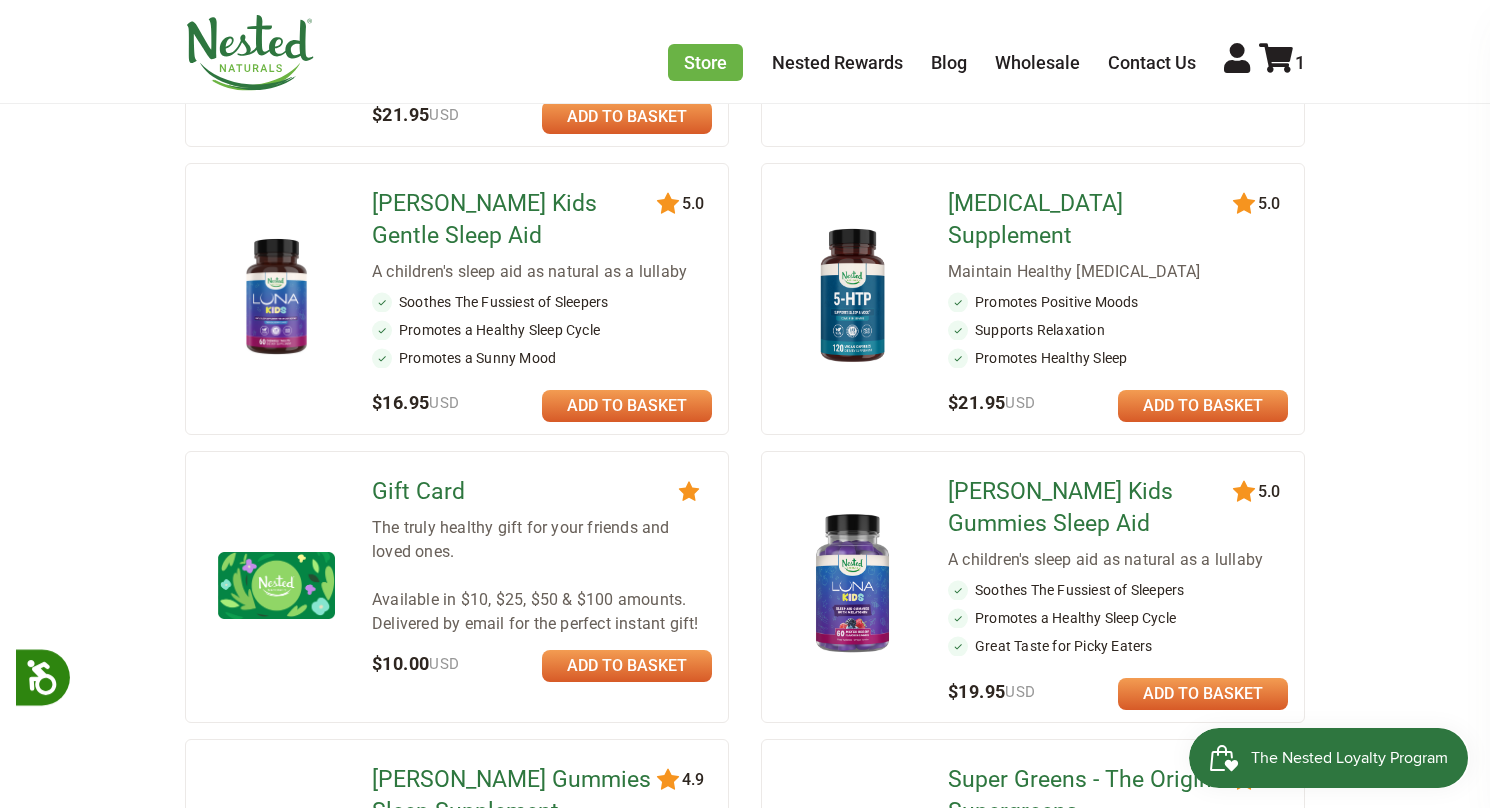 click at bounding box center [1203, 406] 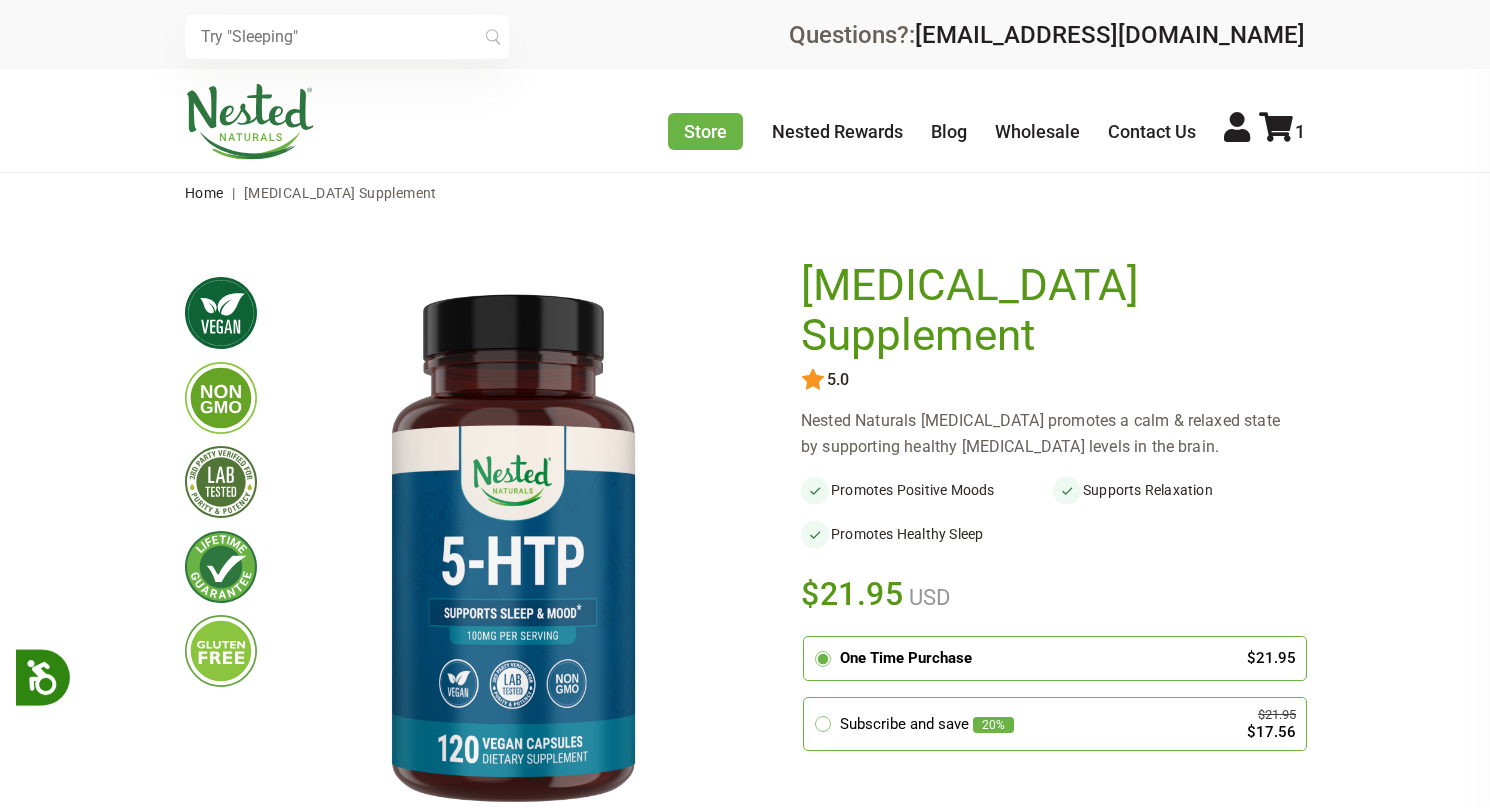 scroll, scrollTop: 0, scrollLeft: 0, axis: both 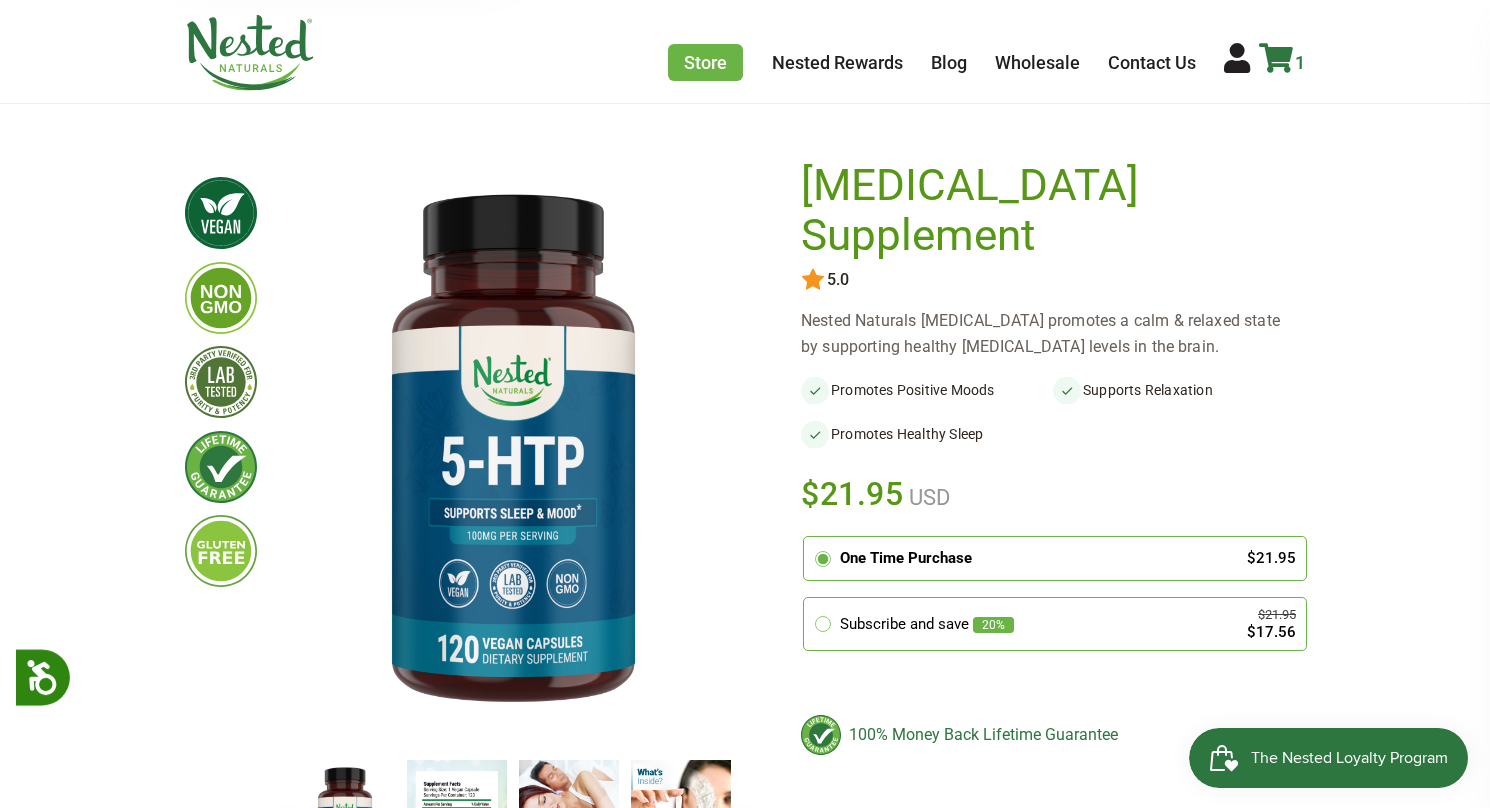click at bounding box center (1276, 58) 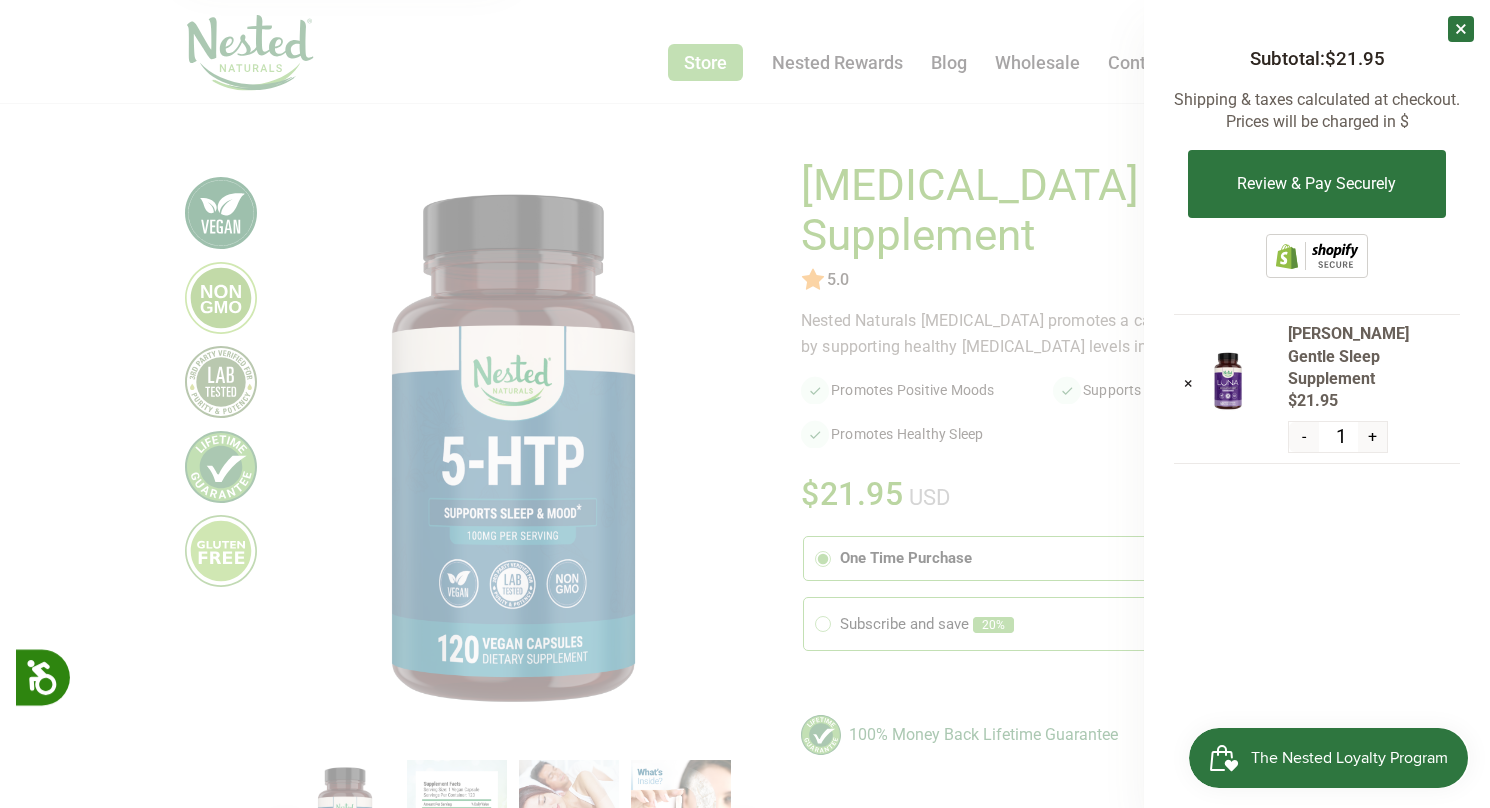 click at bounding box center [745, 404] 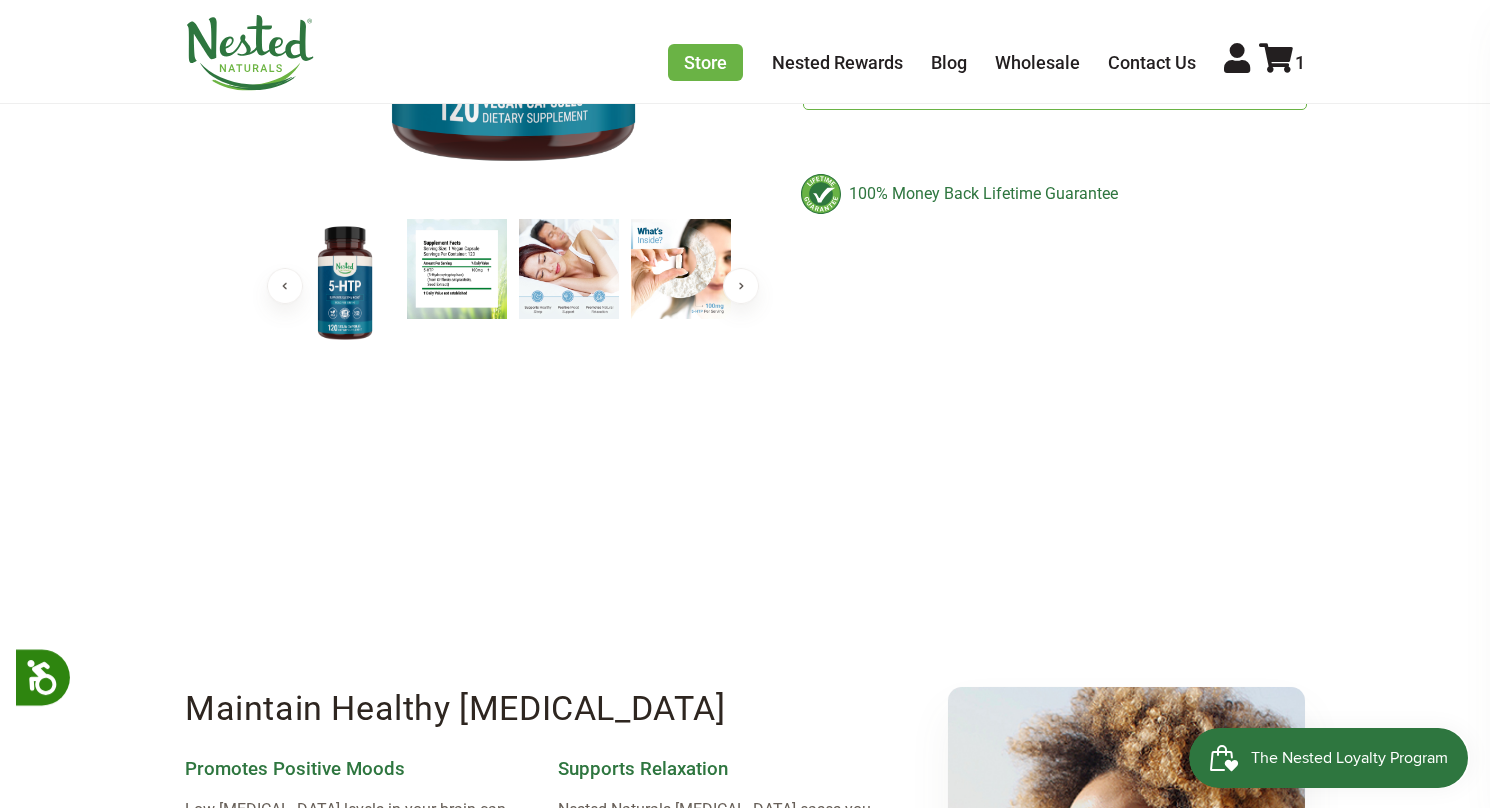 scroll, scrollTop: 0, scrollLeft: 0, axis: both 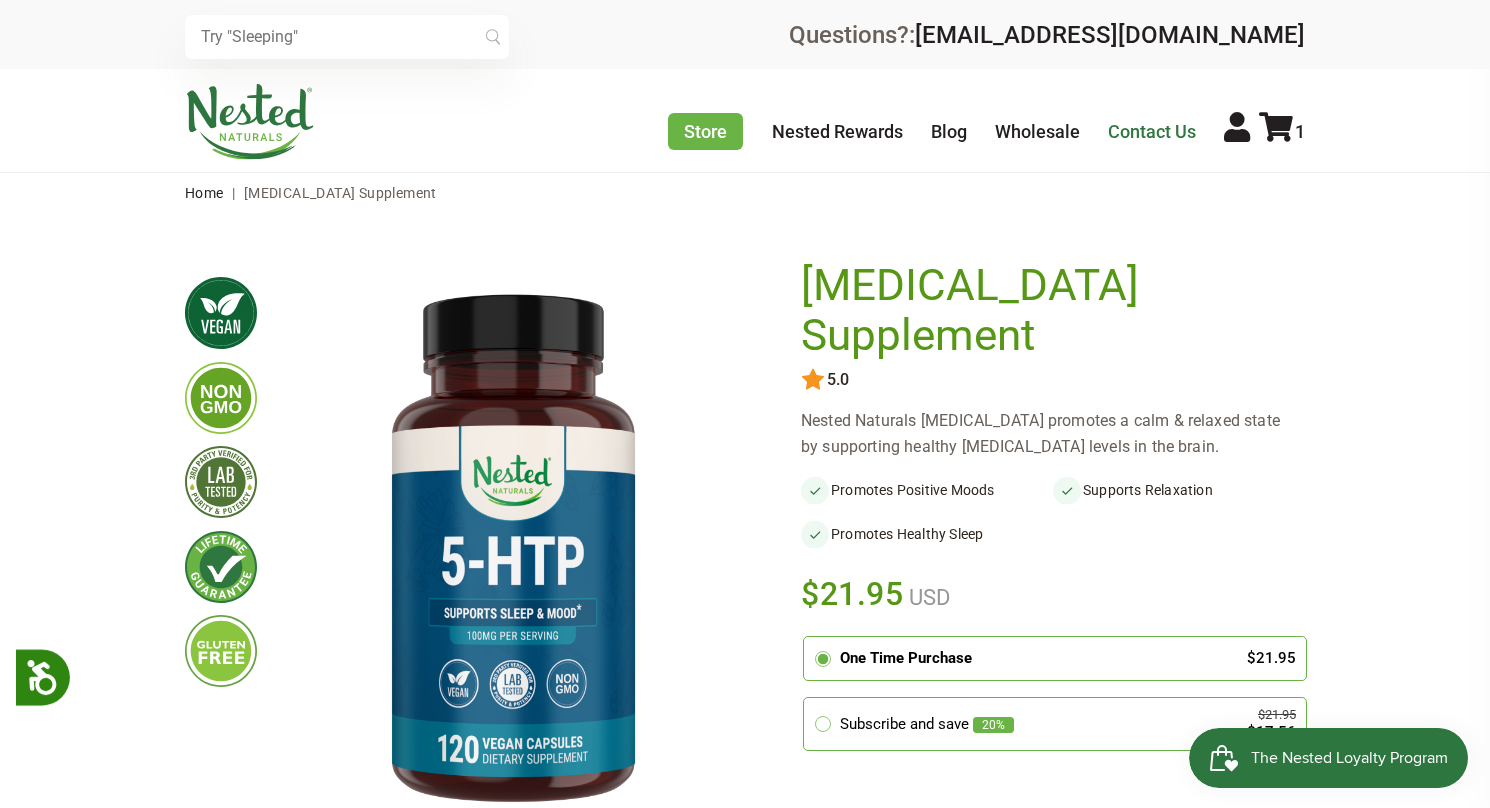 click on "Contact Us" at bounding box center (1152, 131) 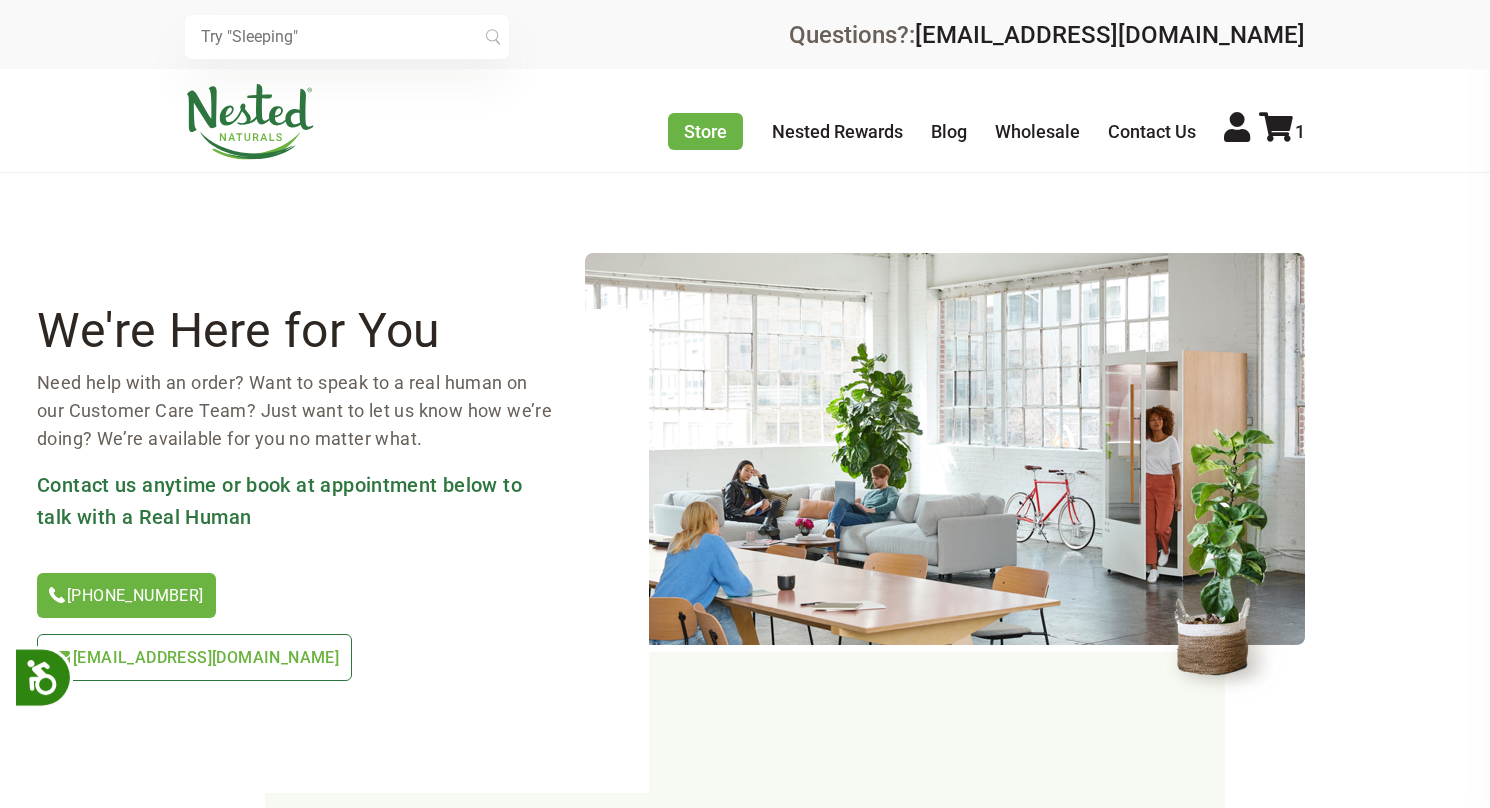 scroll, scrollTop: 0, scrollLeft: 0, axis: both 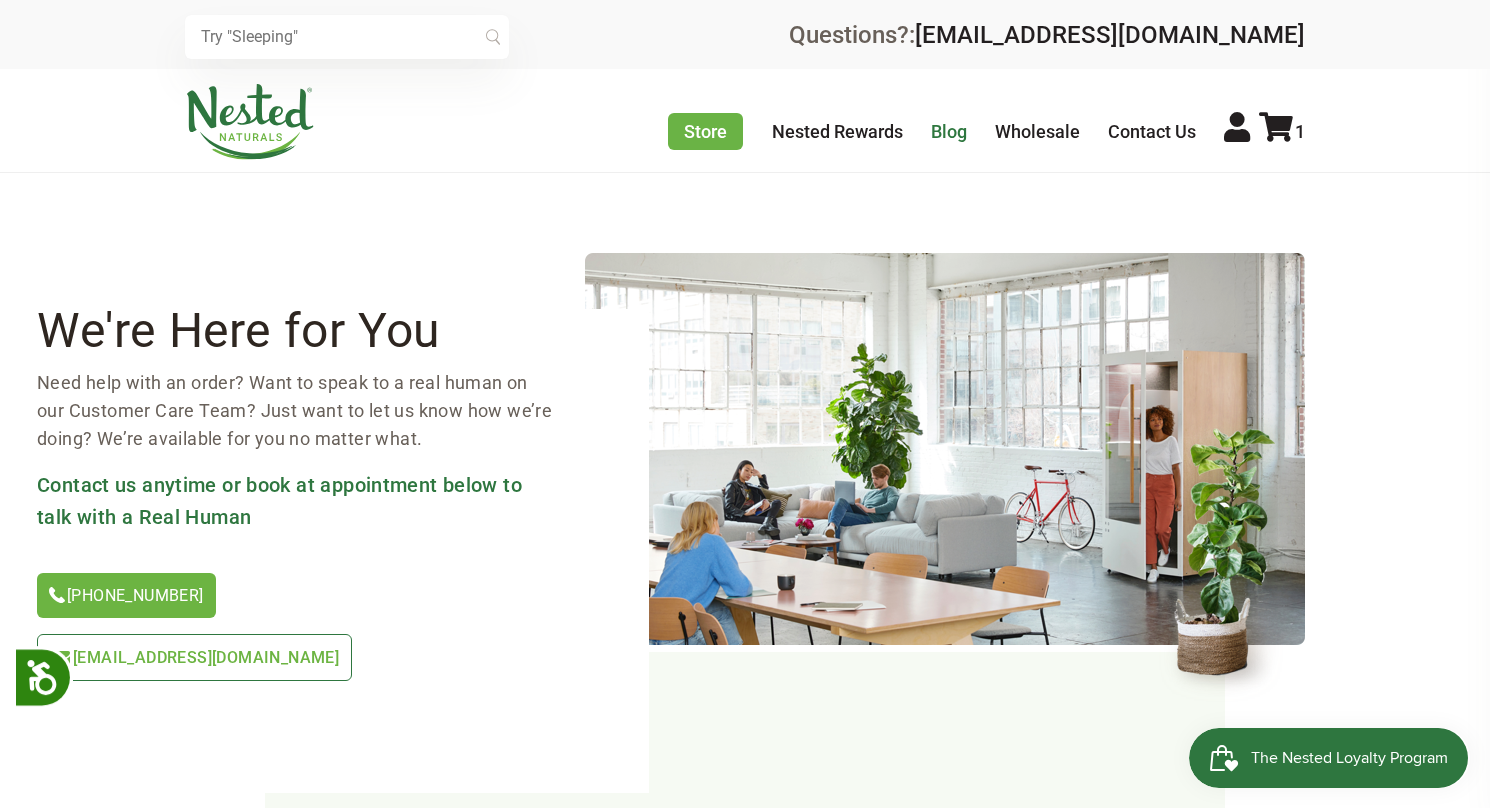 click on "Blog" at bounding box center (949, 131) 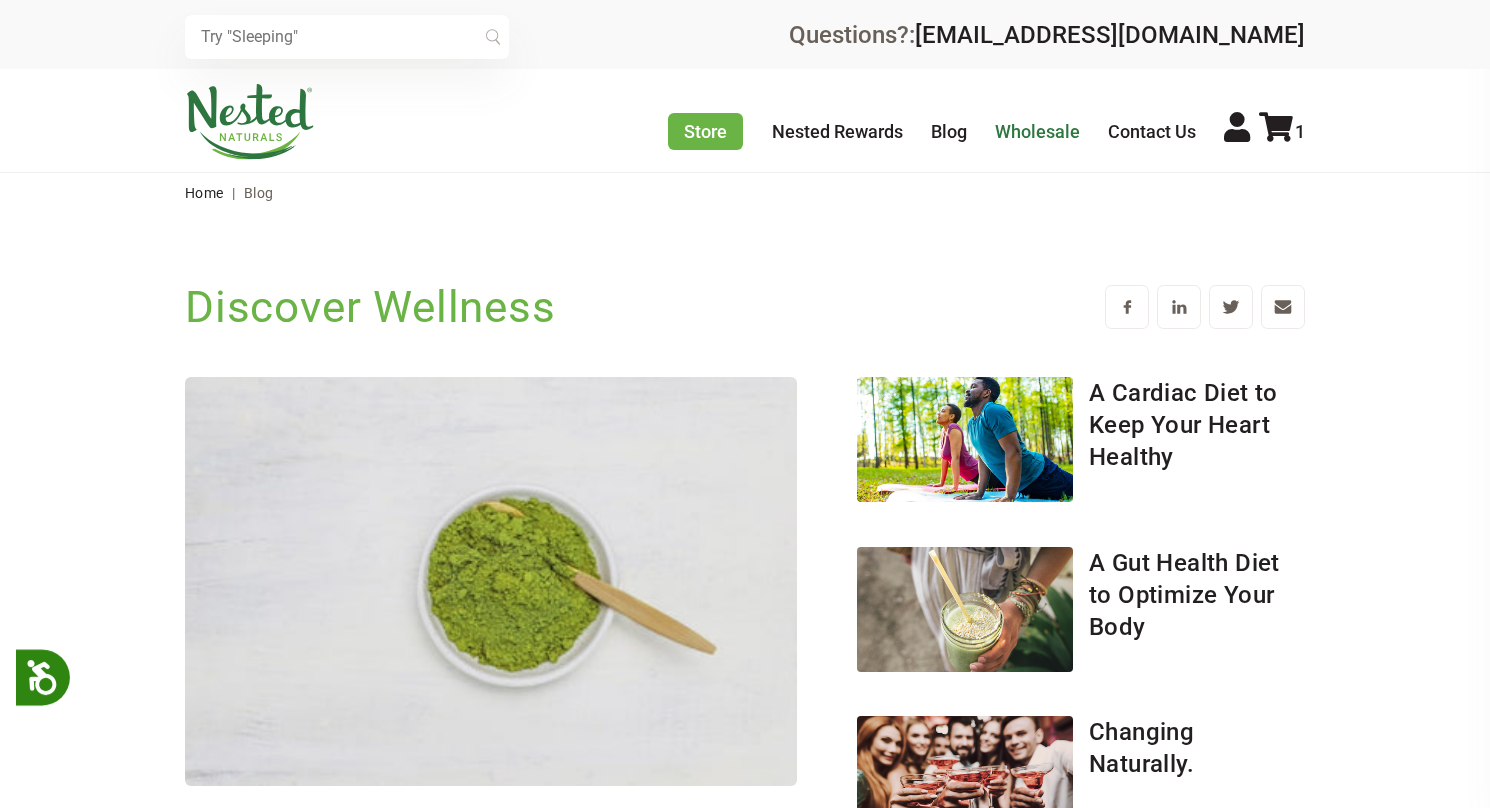 scroll, scrollTop: 0, scrollLeft: 0, axis: both 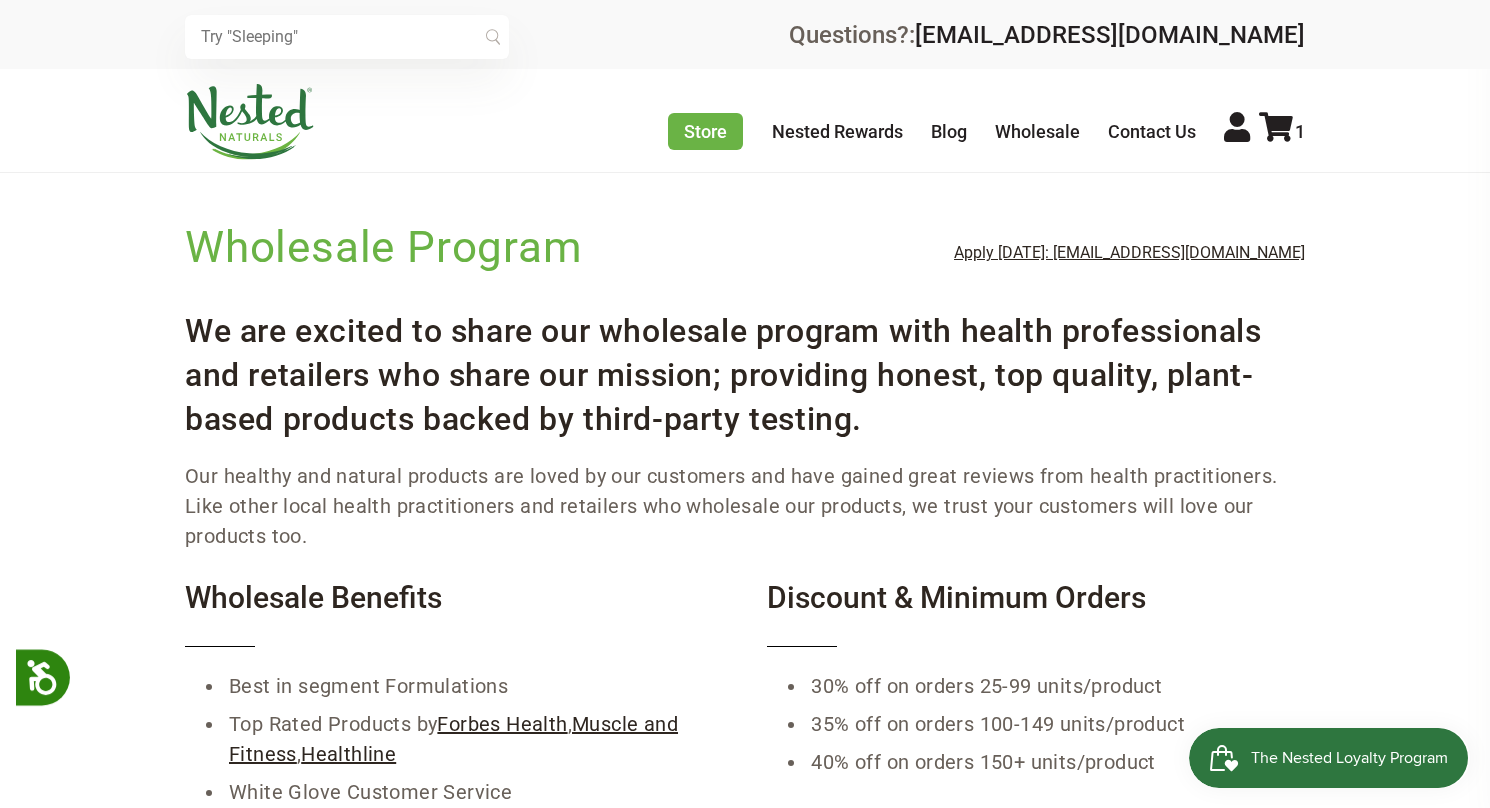 click on "Contact Us" at bounding box center [1164, 132] 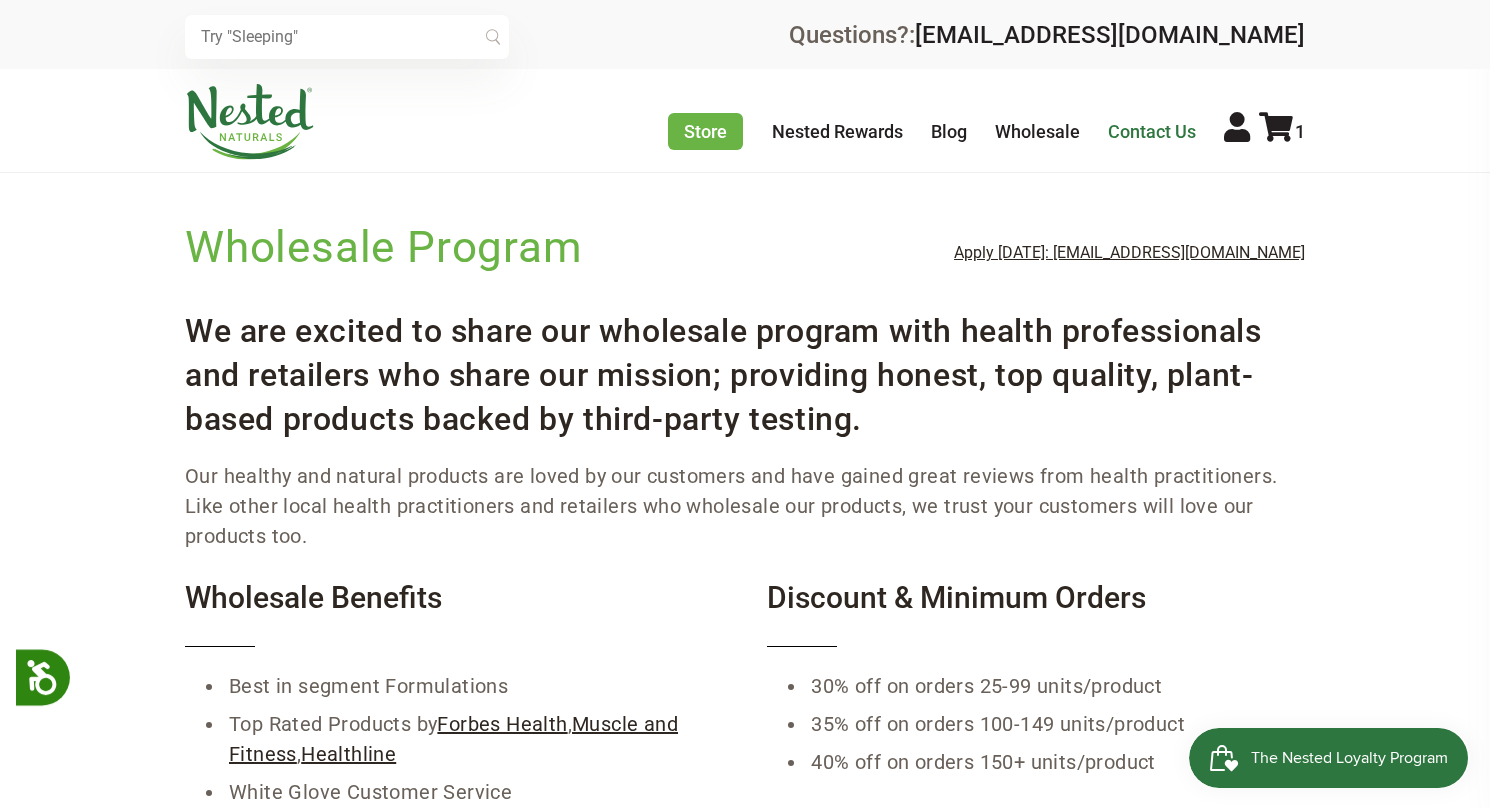 click on "Contact Us" at bounding box center (1152, 131) 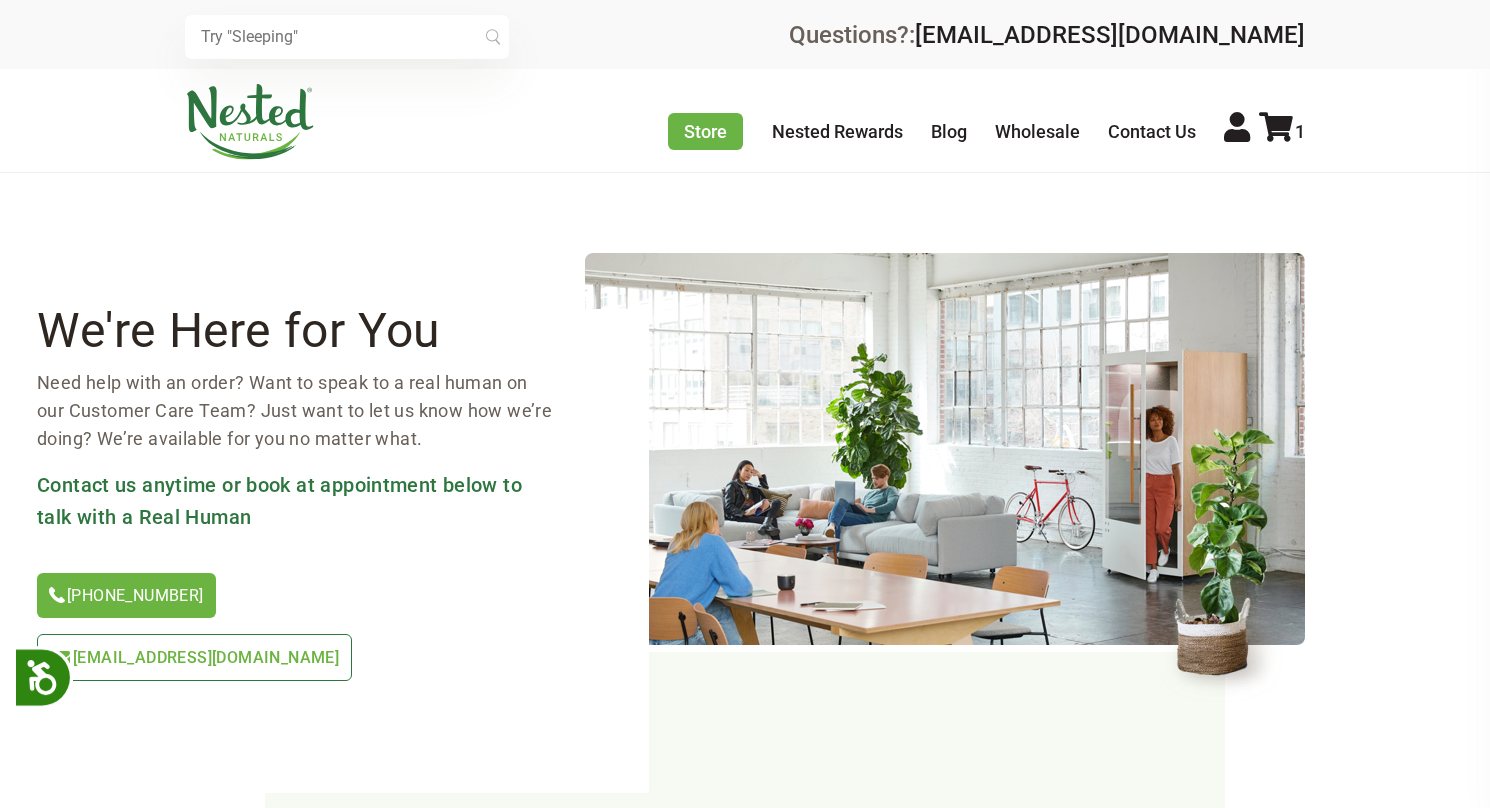 scroll, scrollTop: 0, scrollLeft: 0, axis: both 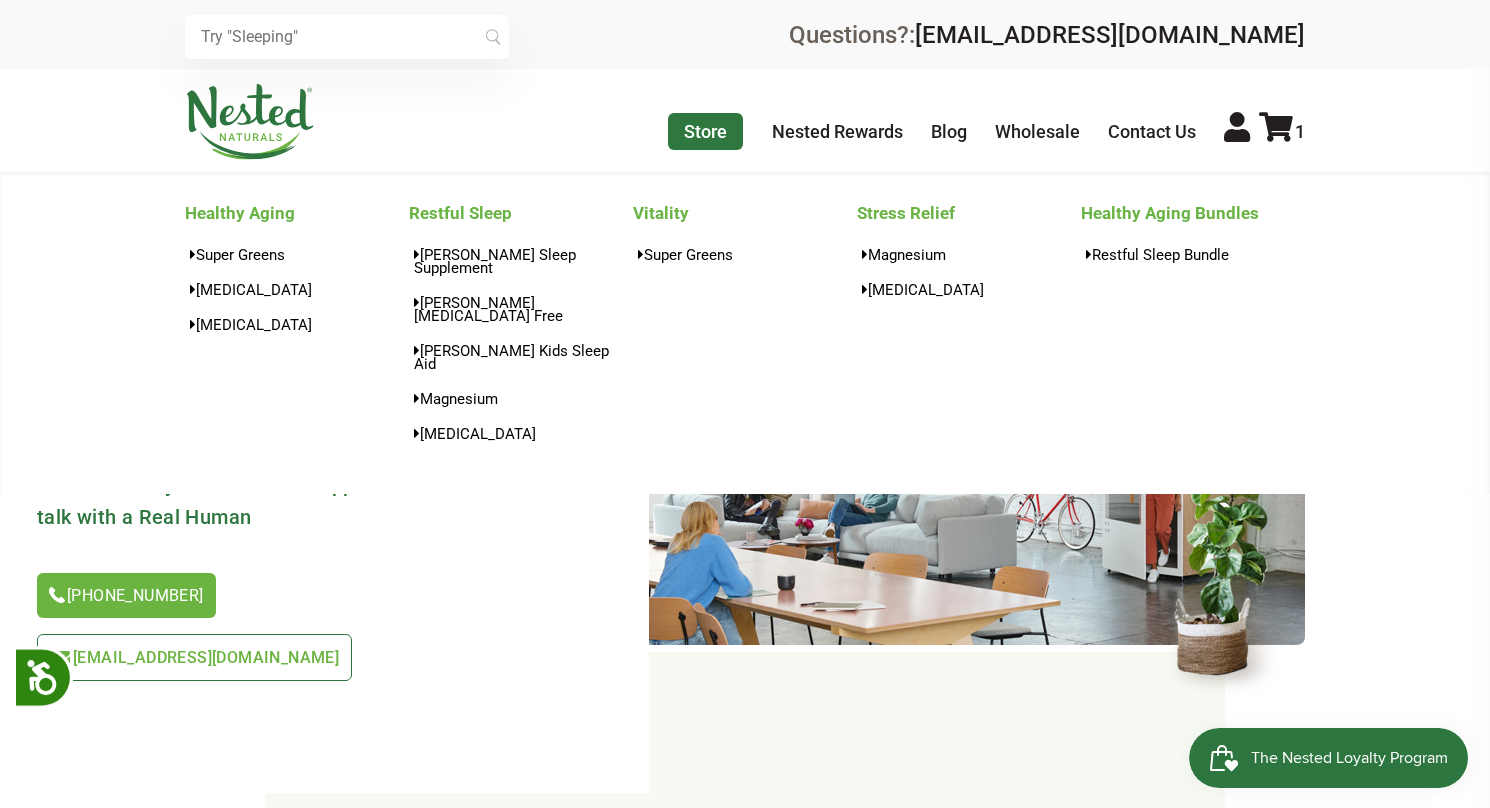click on "Store" at bounding box center [705, 131] 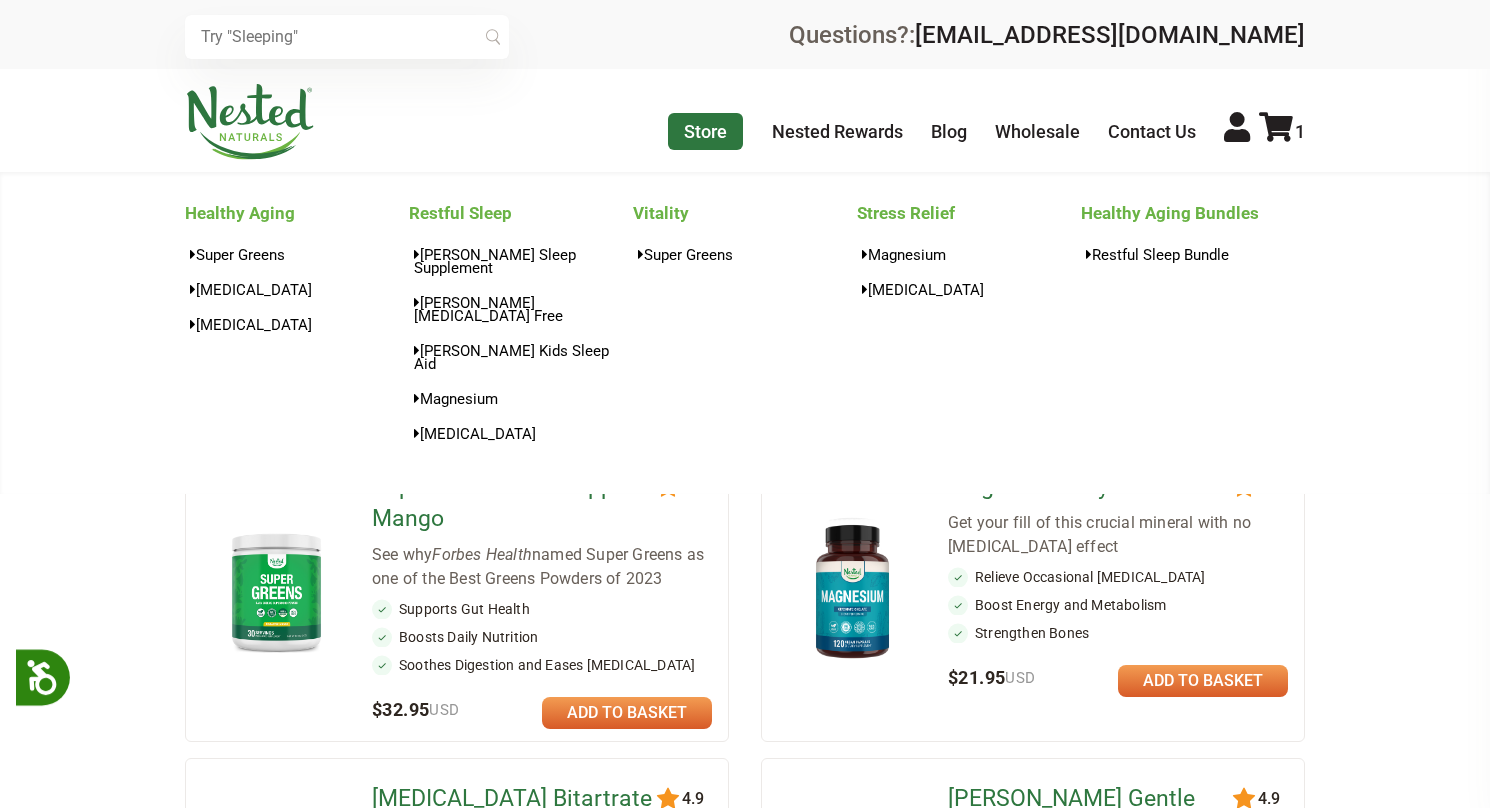 scroll, scrollTop: 0, scrollLeft: 0, axis: both 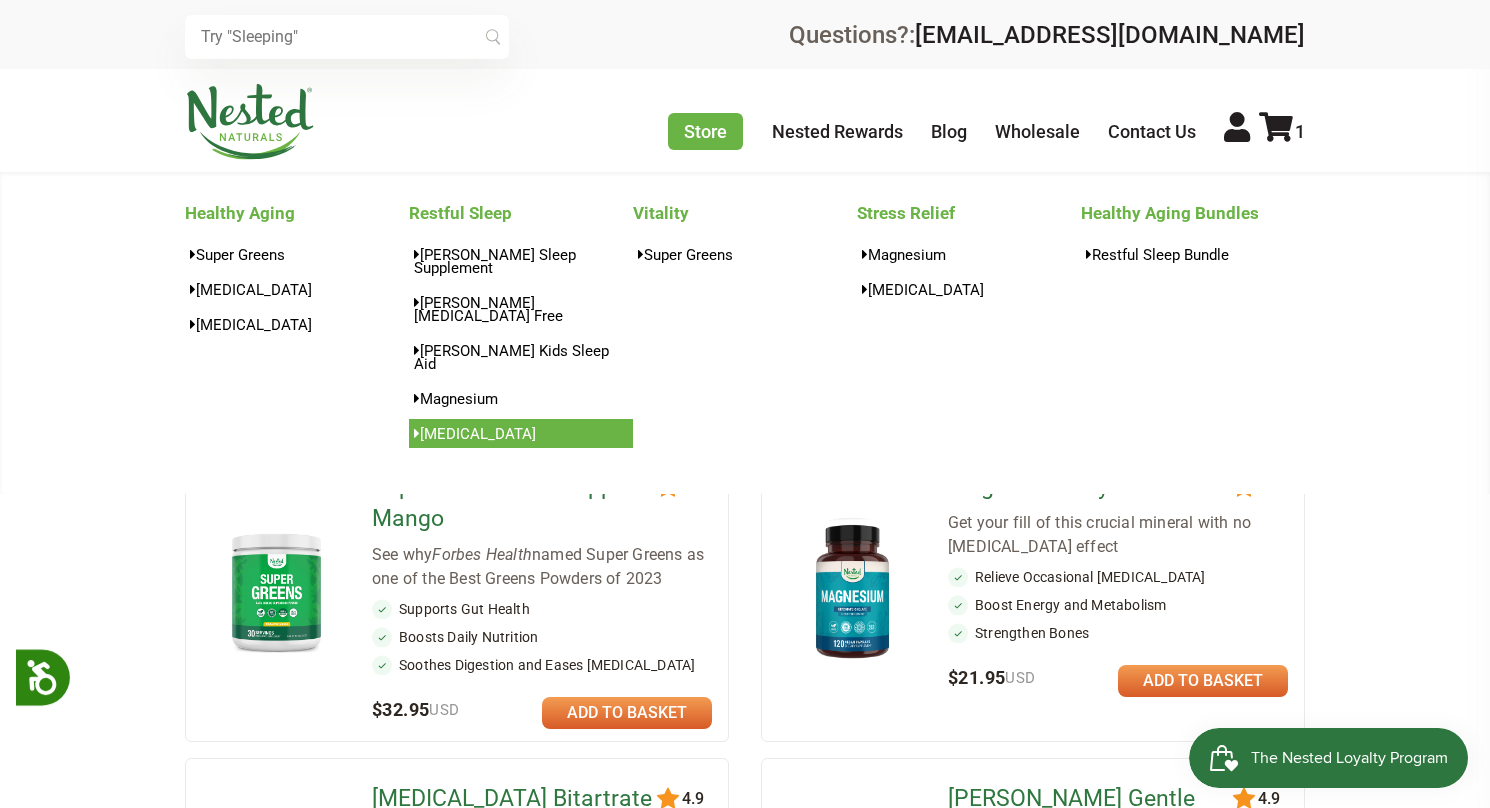 click on "[MEDICAL_DATA]" at bounding box center [521, 433] 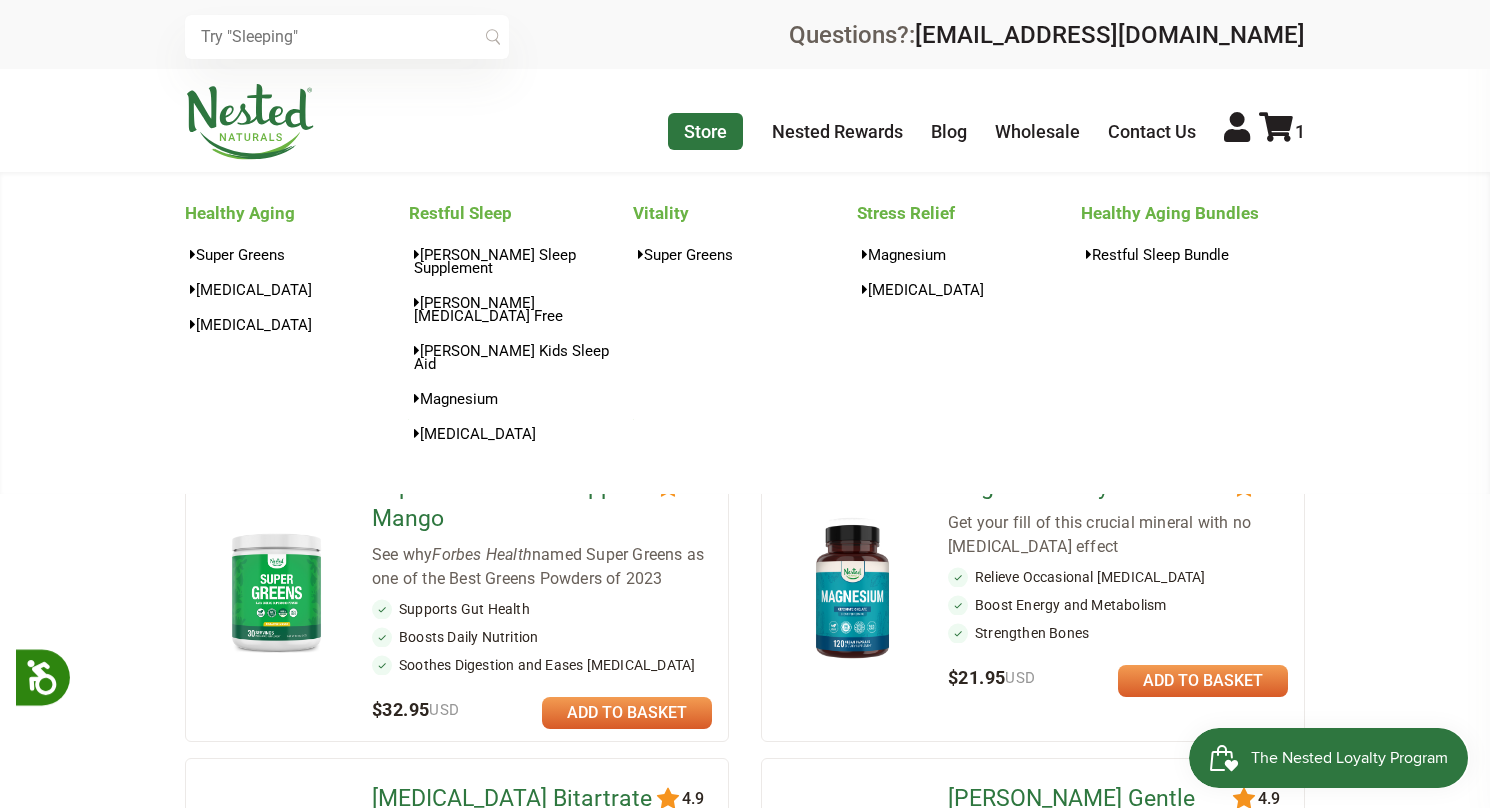 click on "Store" at bounding box center (705, 131) 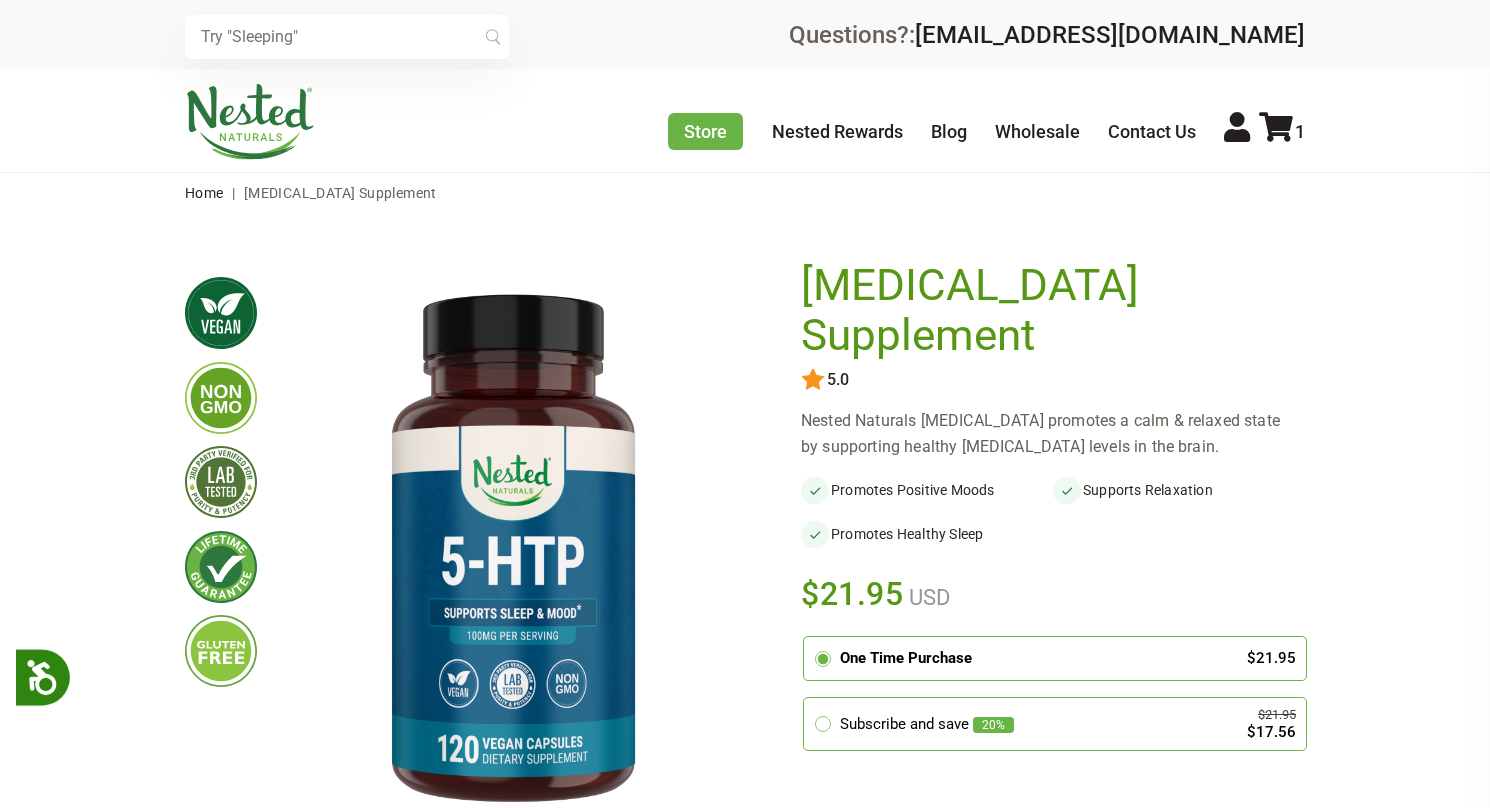 scroll, scrollTop: 0, scrollLeft: 0, axis: both 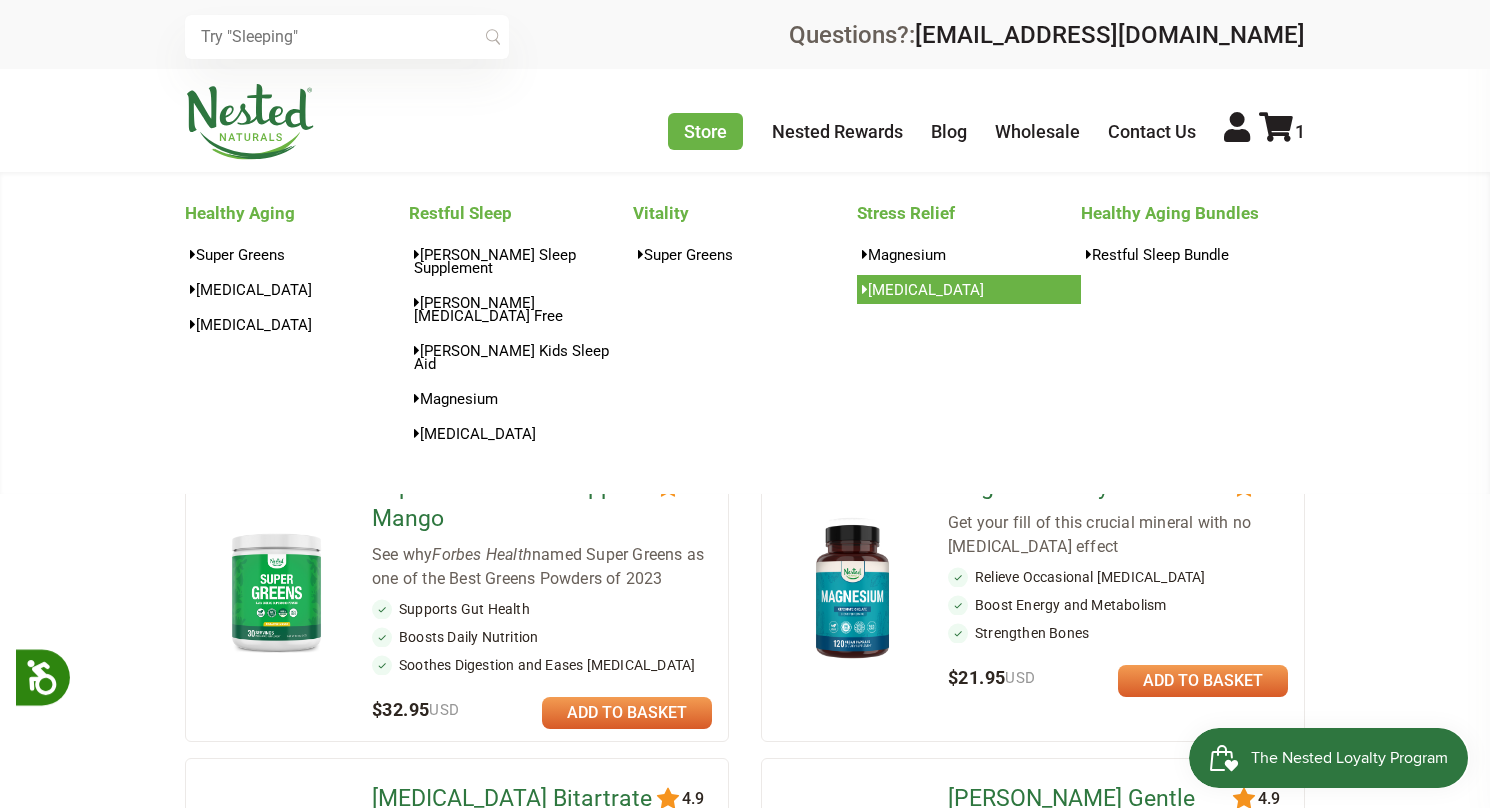 click on "[MEDICAL_DATA]" at bounding box center (969, 289) 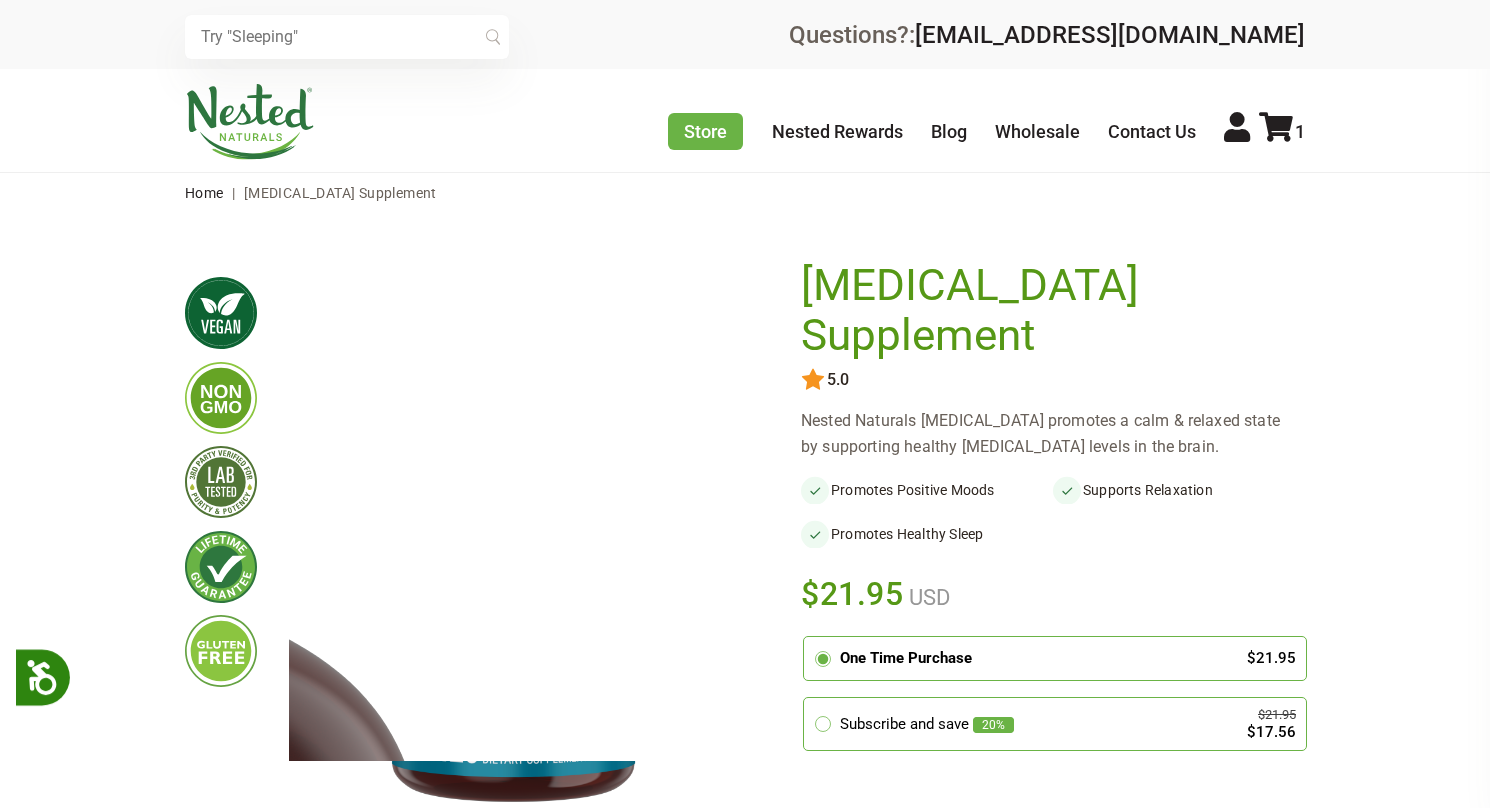 scroll, scrollTop: 0, scrollLeft: 0, axis: both 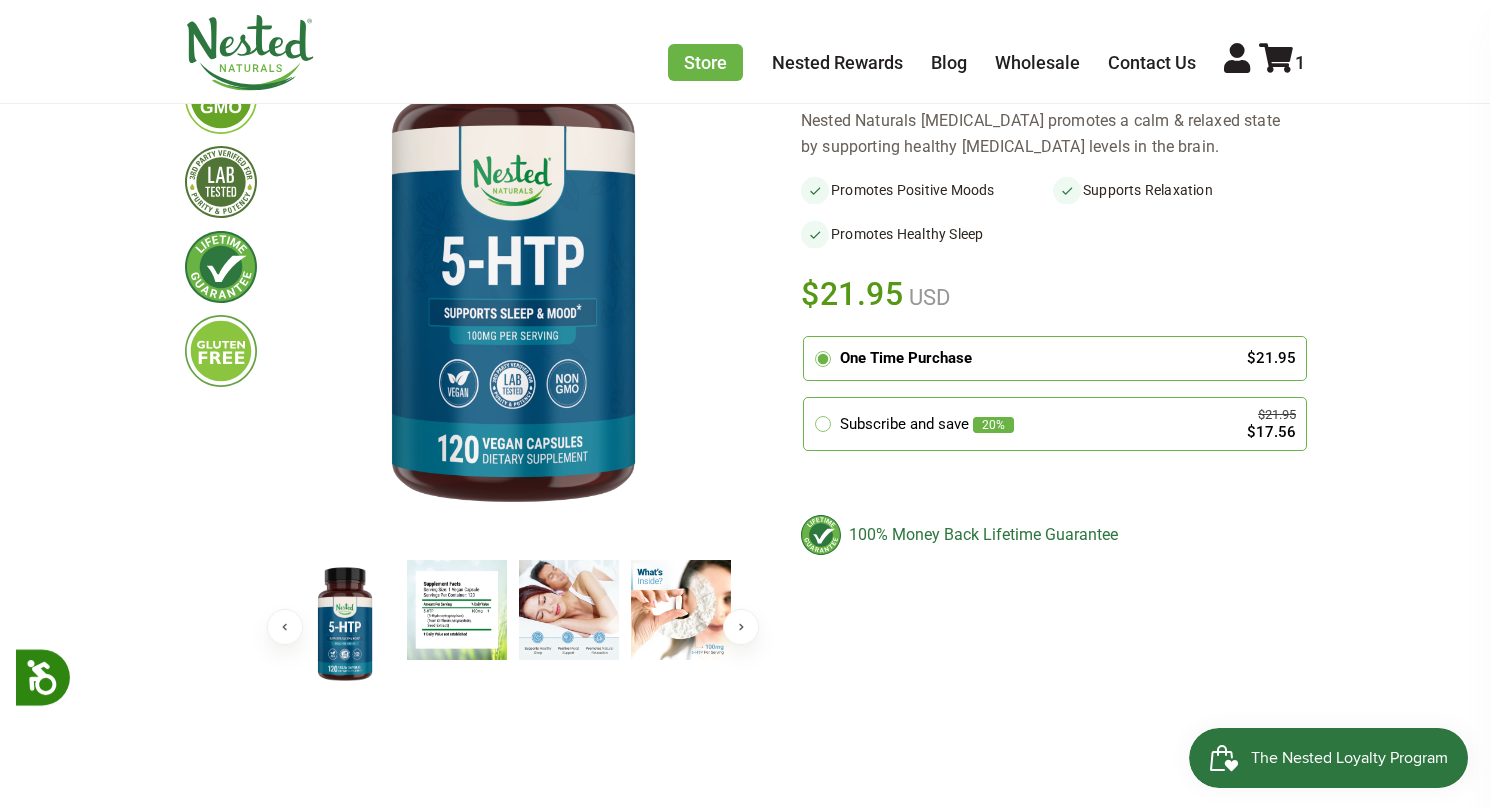 click on "Previous" at bounding box center (285, 627) 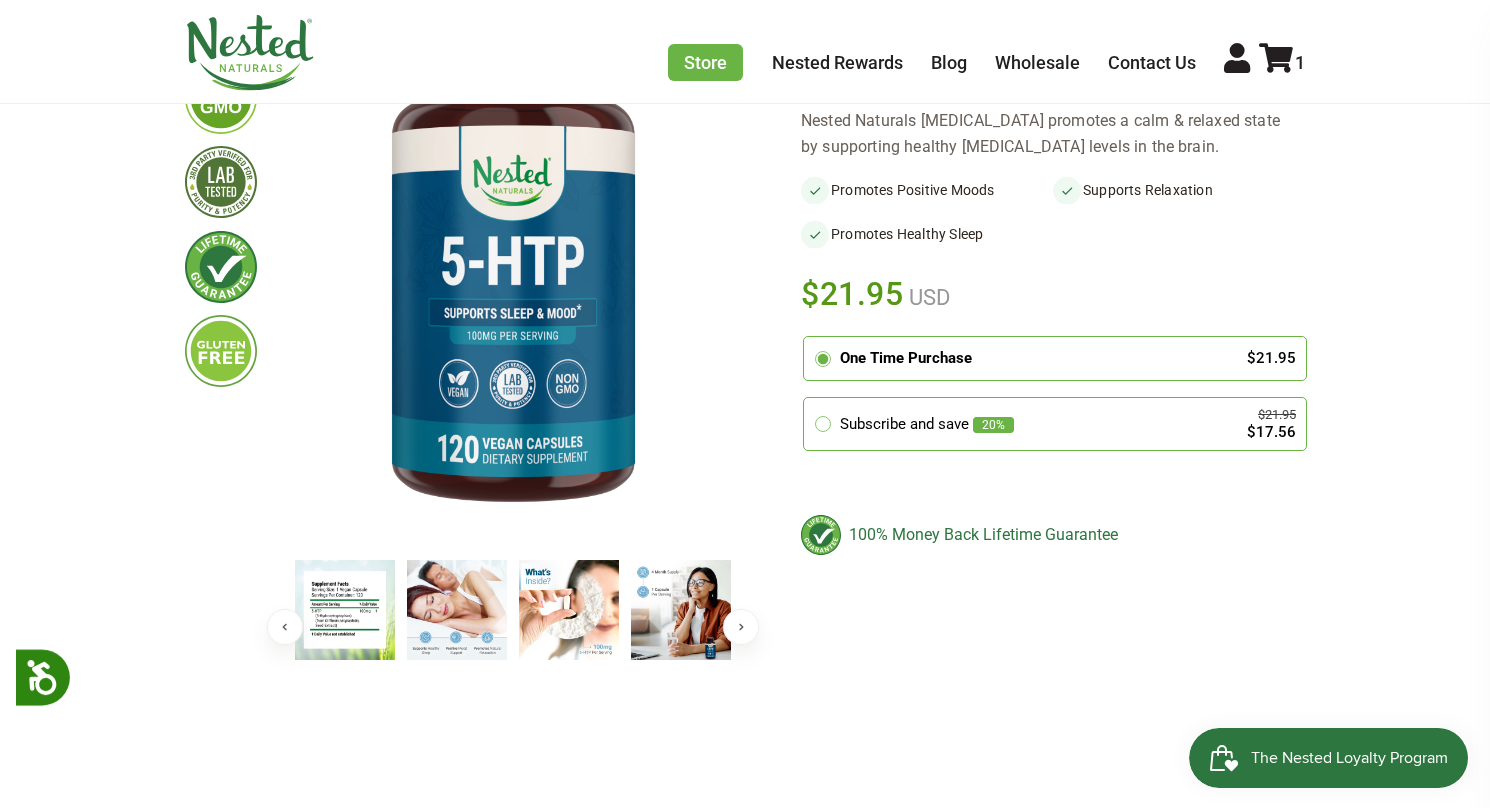 scroll, scrollTop: 0, scrollLeft: 0, axis: both 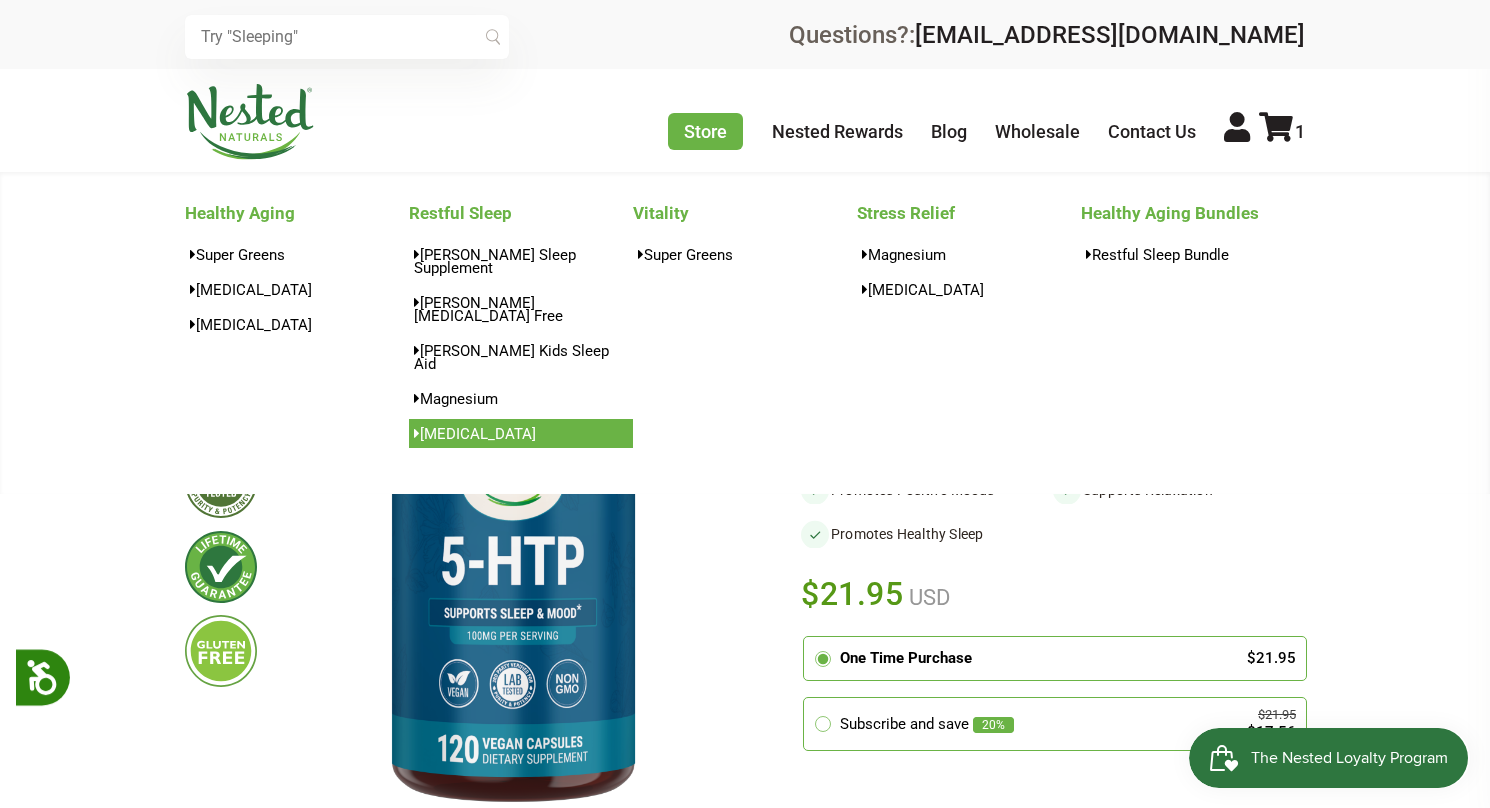 click on "[MEDICAL_DATA]" at bounding box center [521, 433] 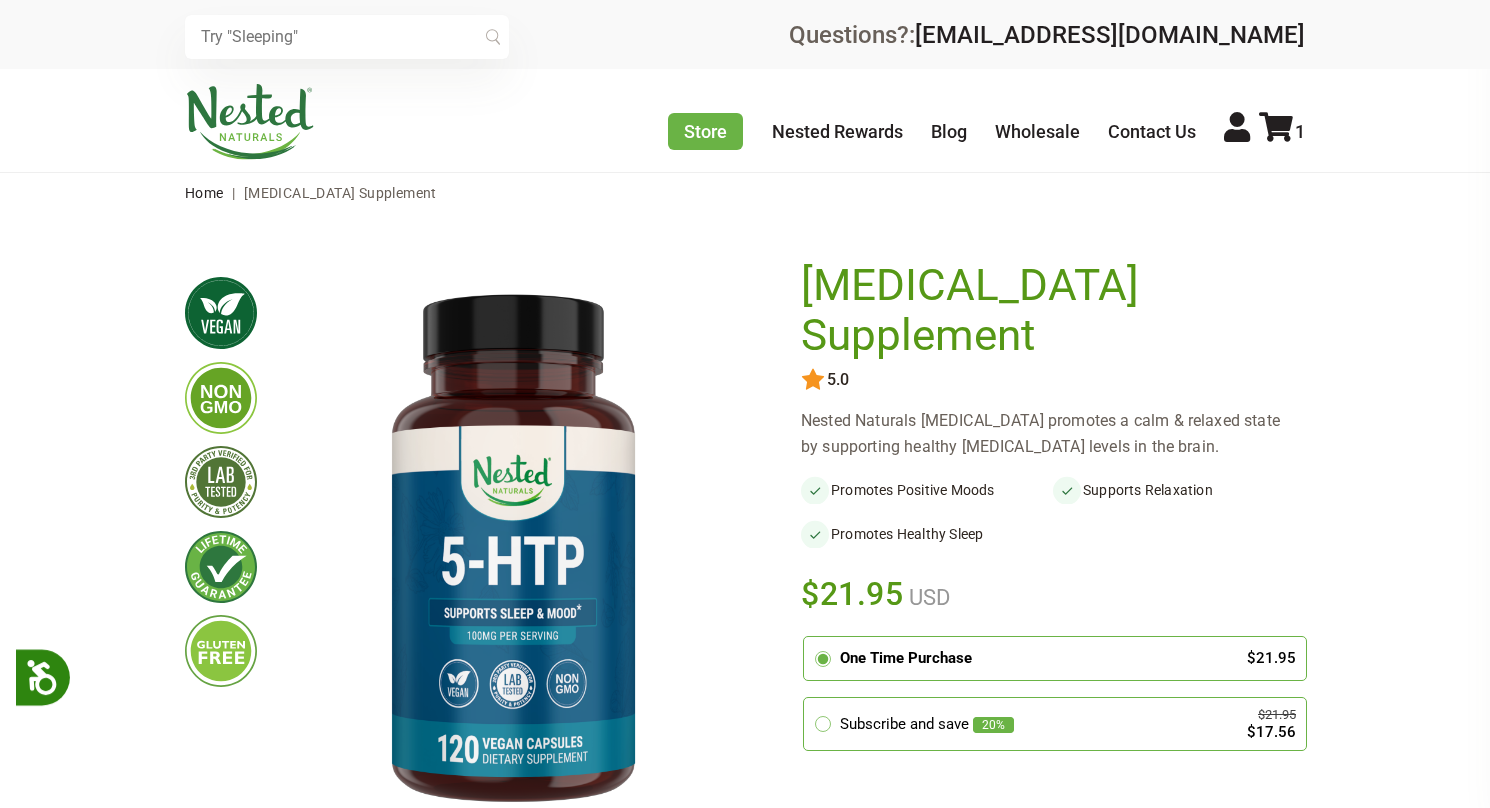 scroll, scrollTop: 0, scrollLeft: 0, axis: both 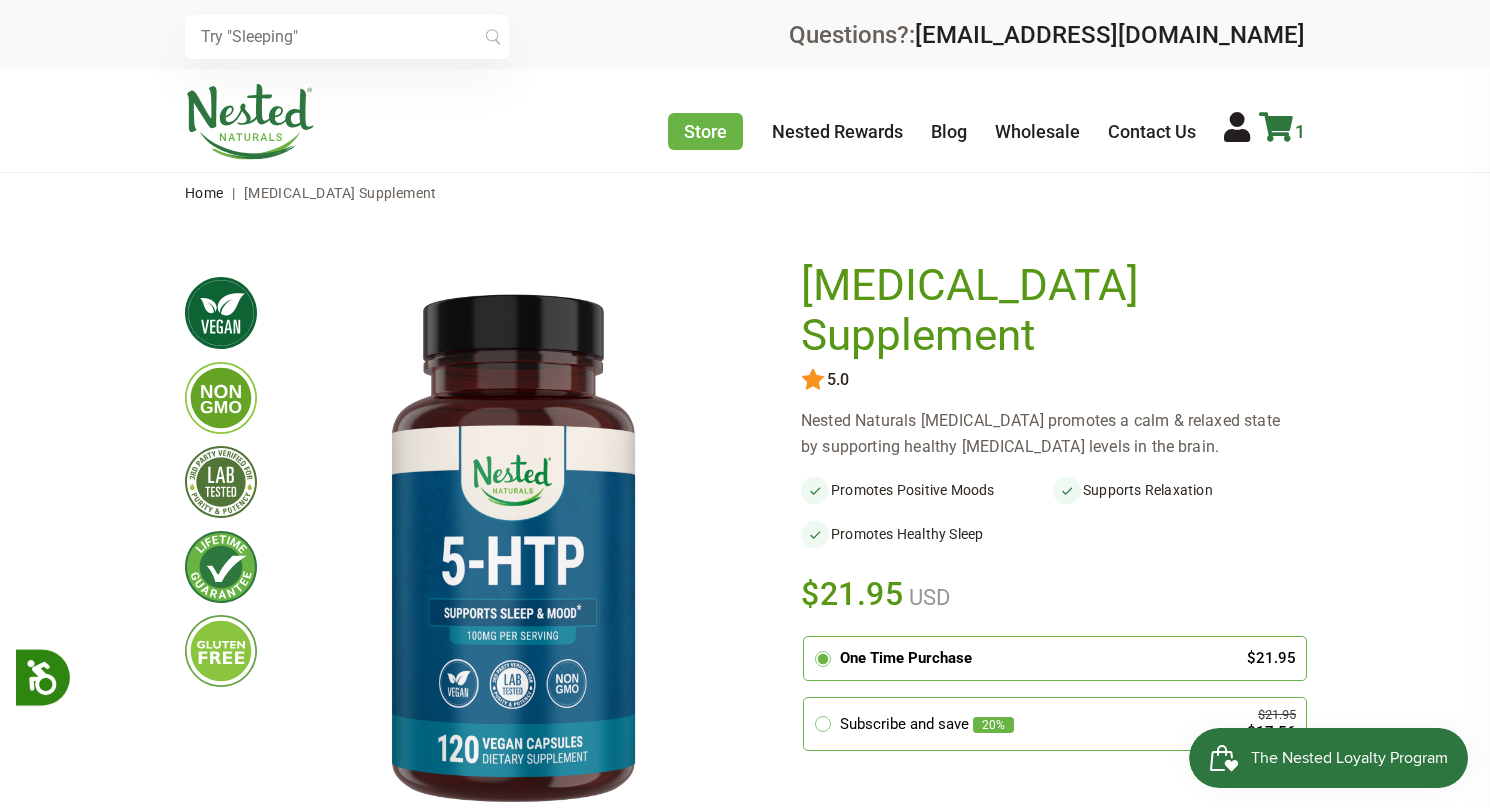 click at bounding box center (1276, 127) 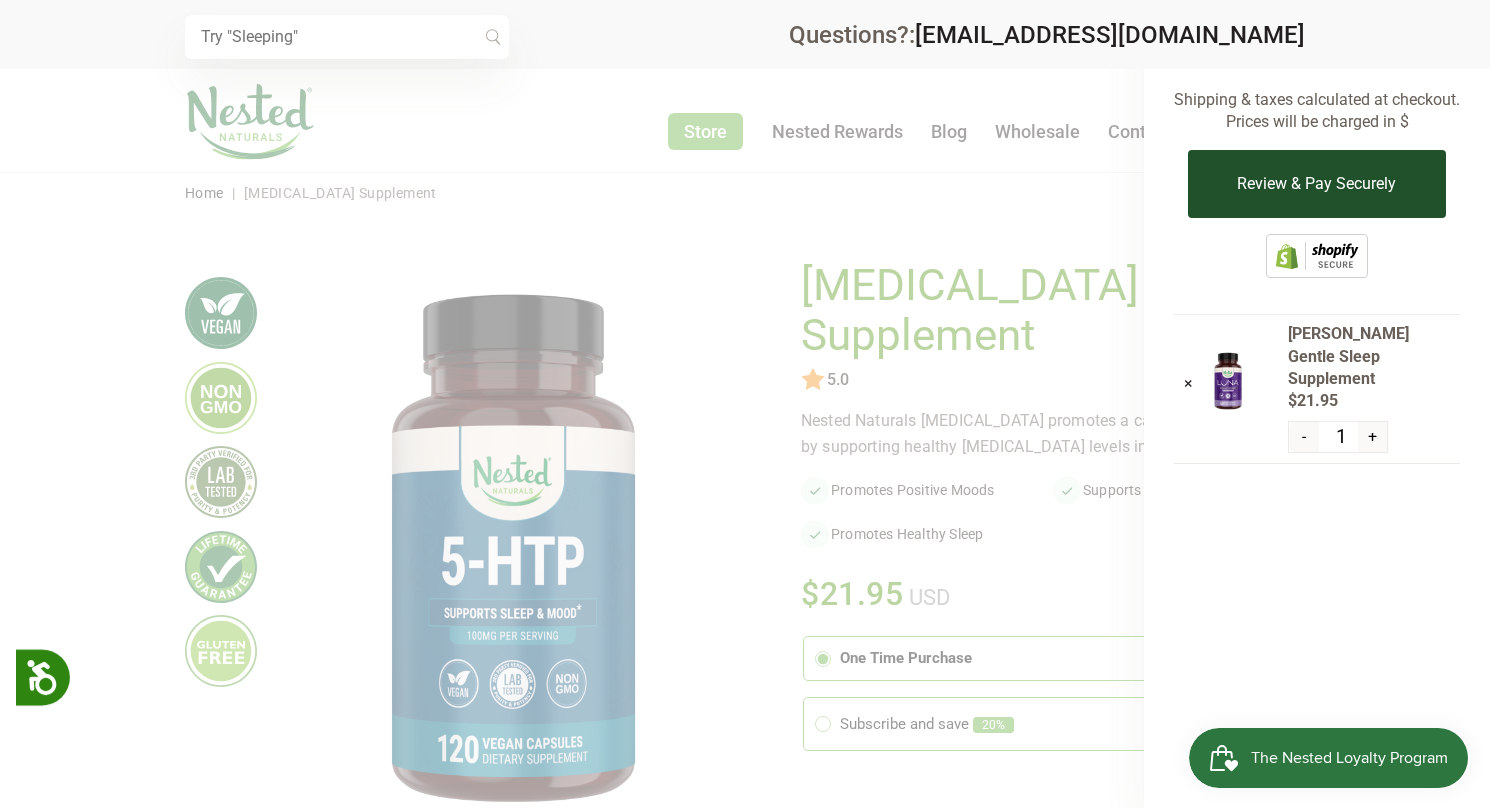 click on "Review & Pay Securely" at bounding box center (1316, 184) 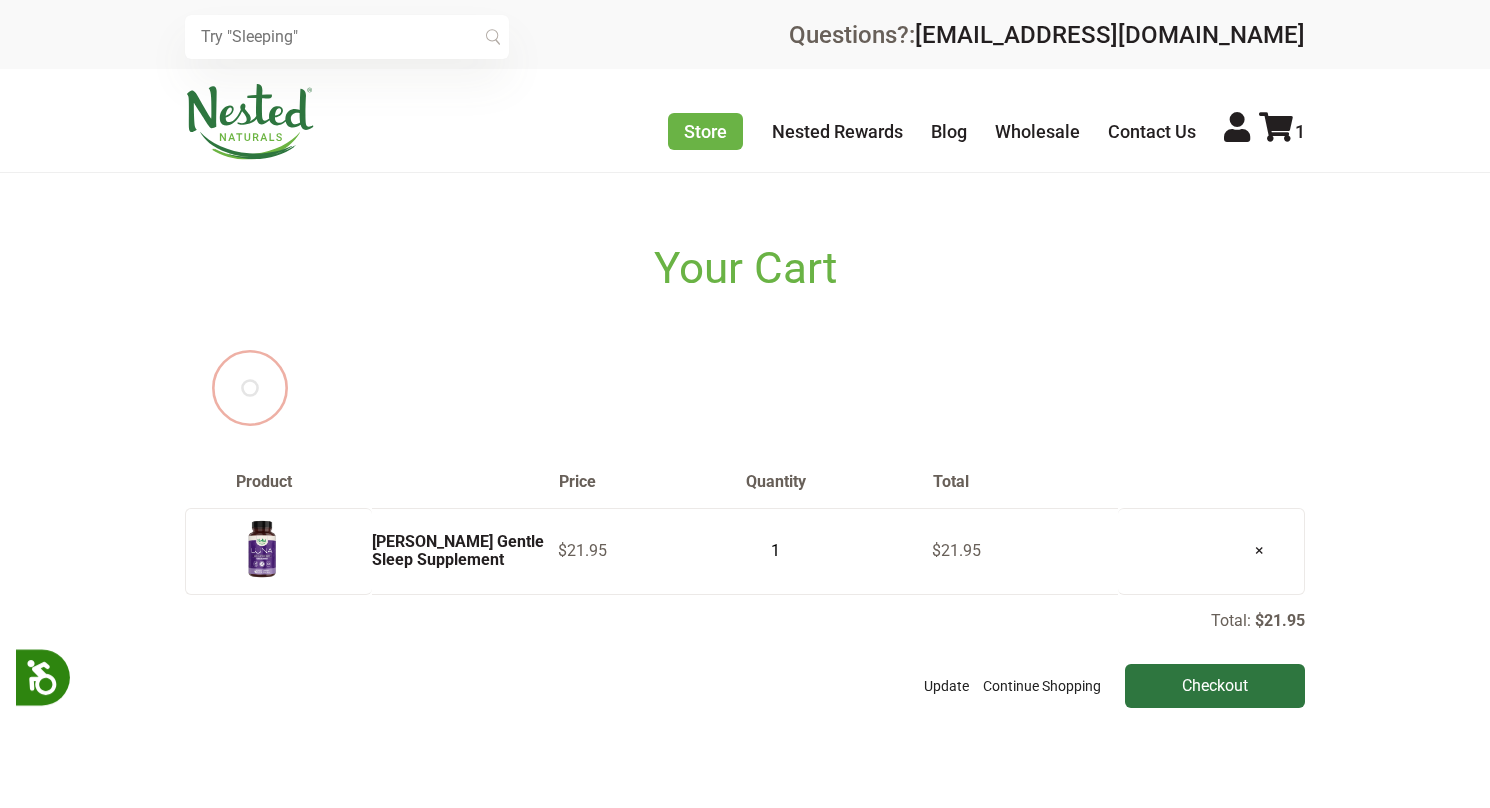 scroll, scrollTop: 0, scrollLeft: 0, axis: both 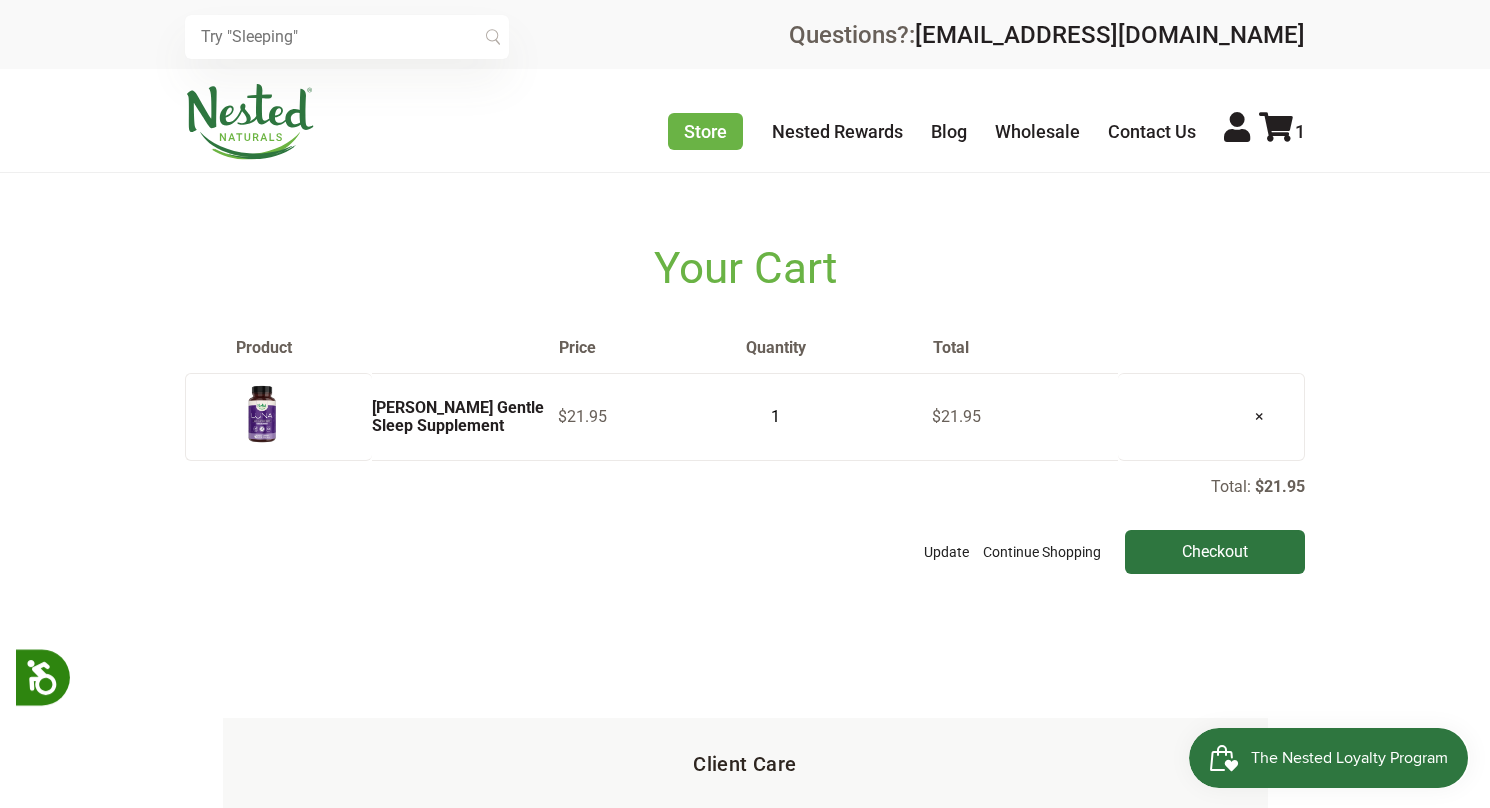 click at bounding box center (262, 414) 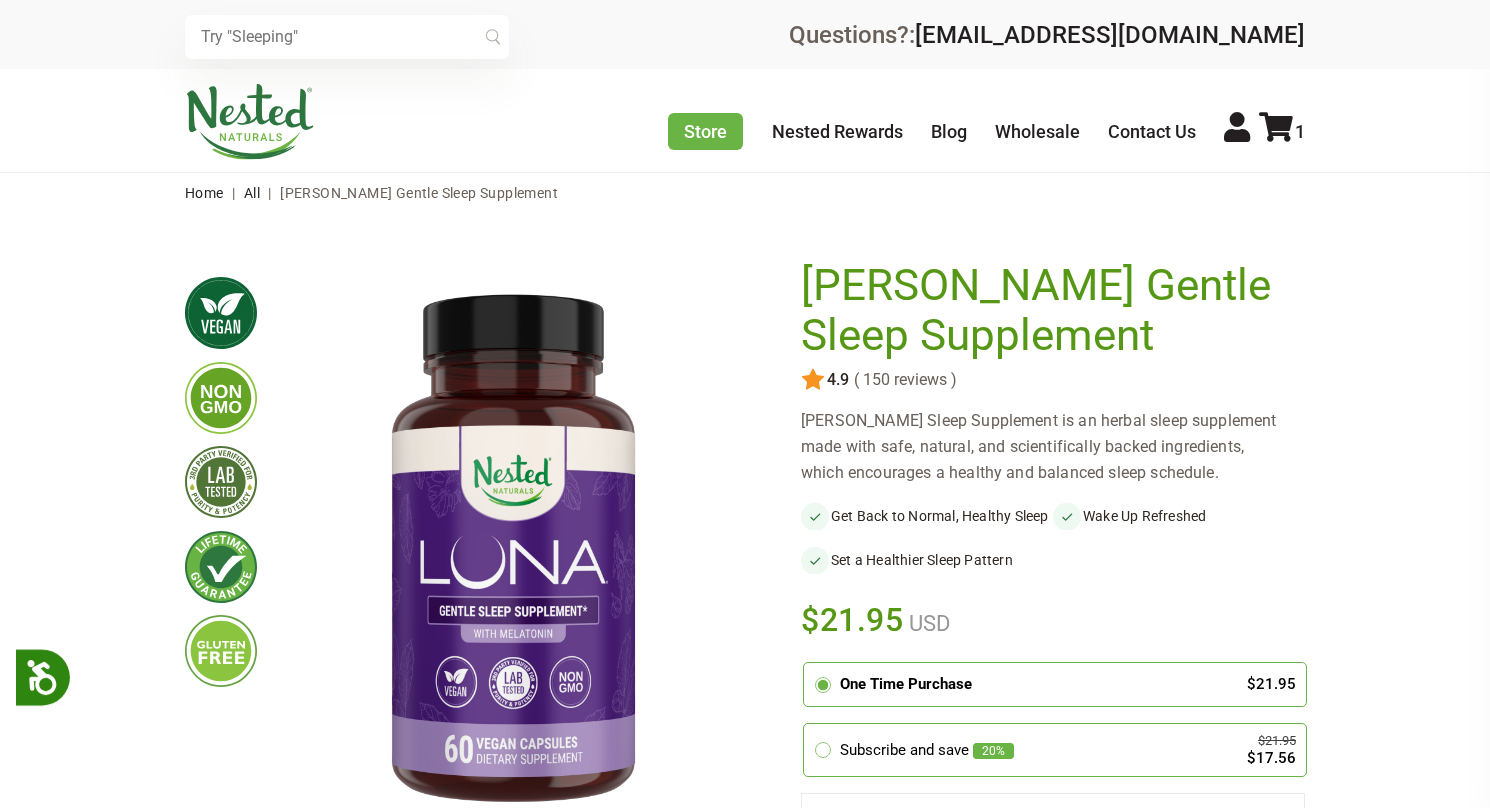 scroll, scrollTop: 0, scrollLeft: 0, axis: both 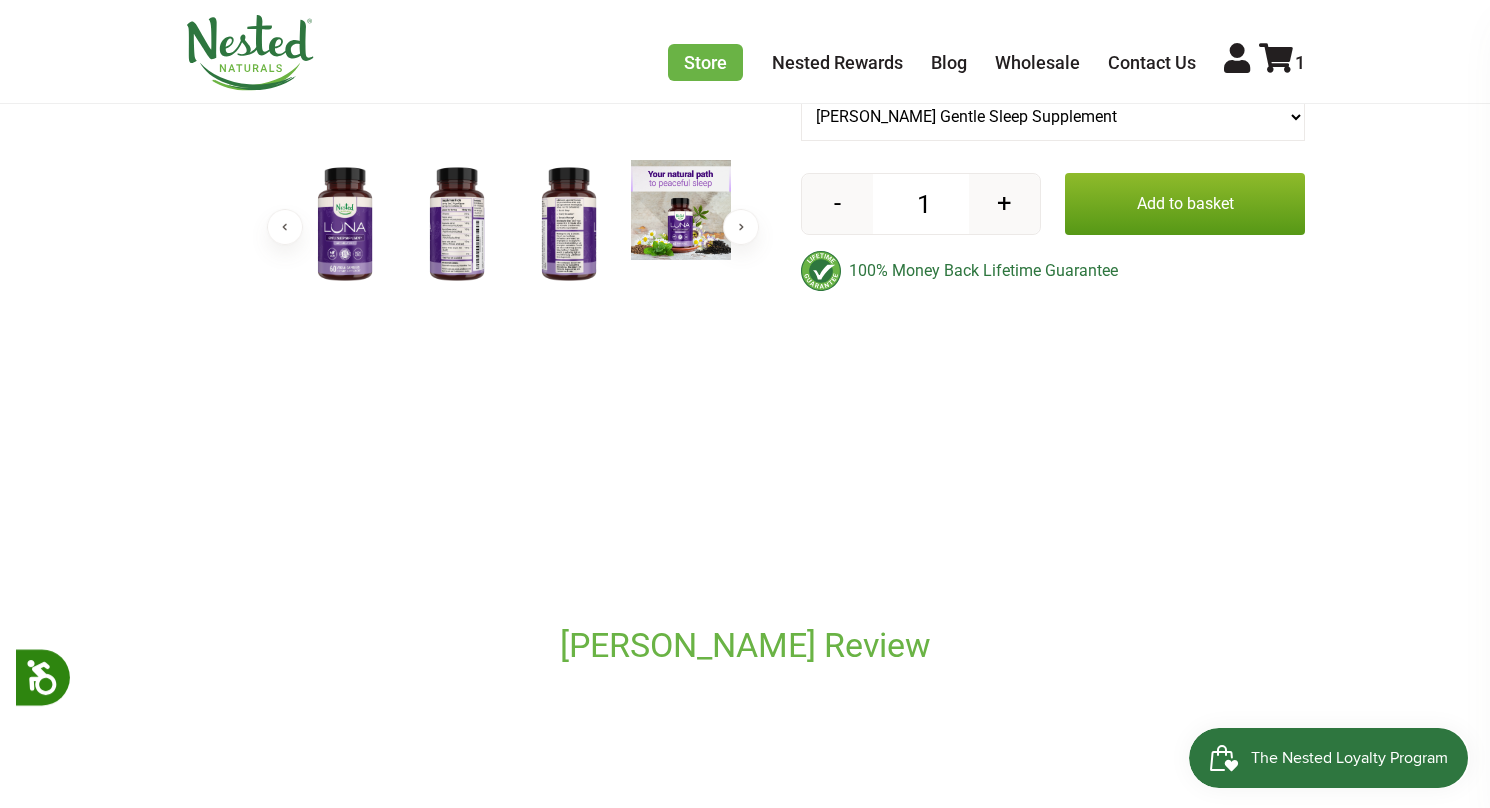 click at bounding box center [457, 225] 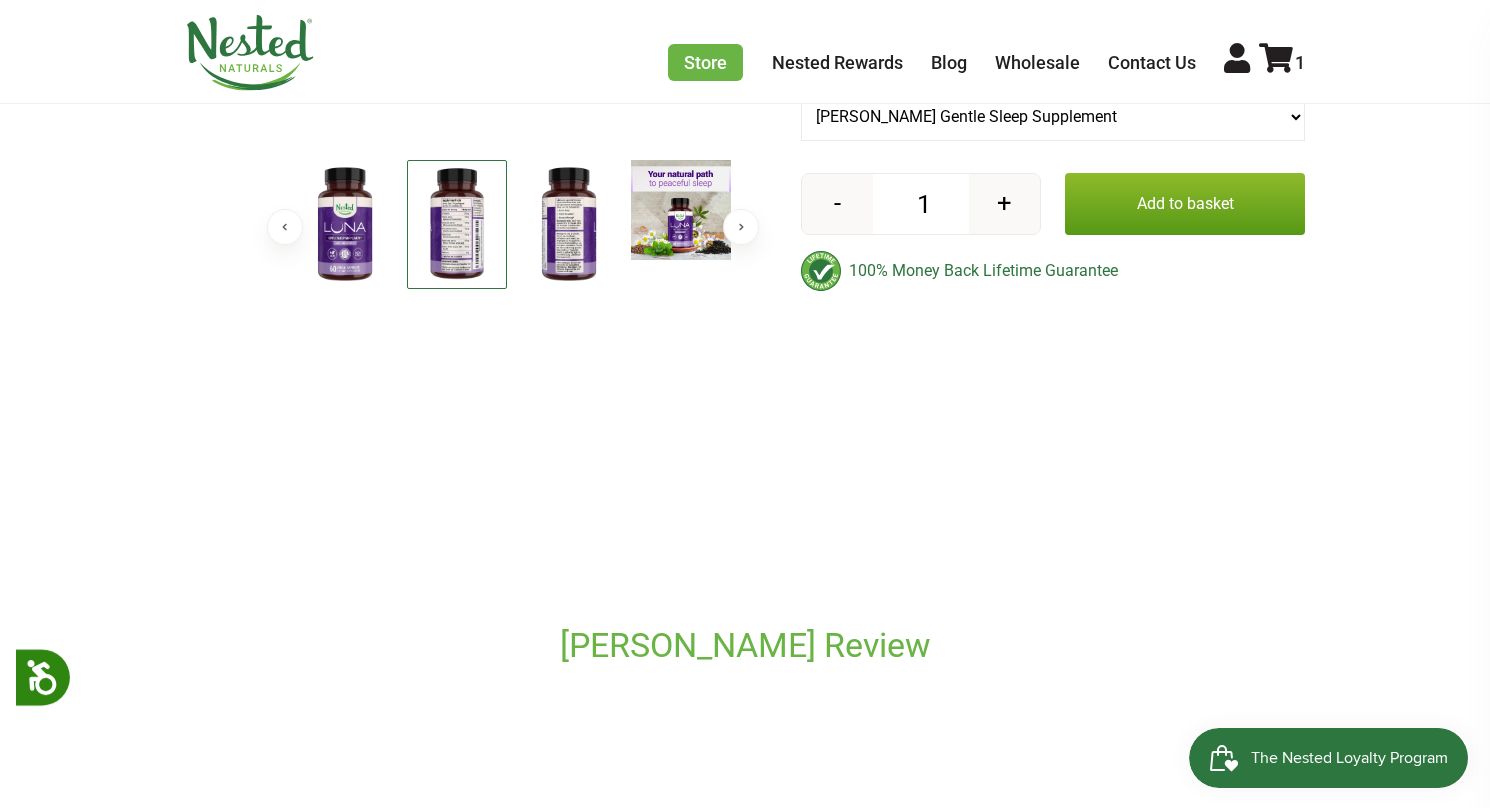 click at bounding box center [457, 224] 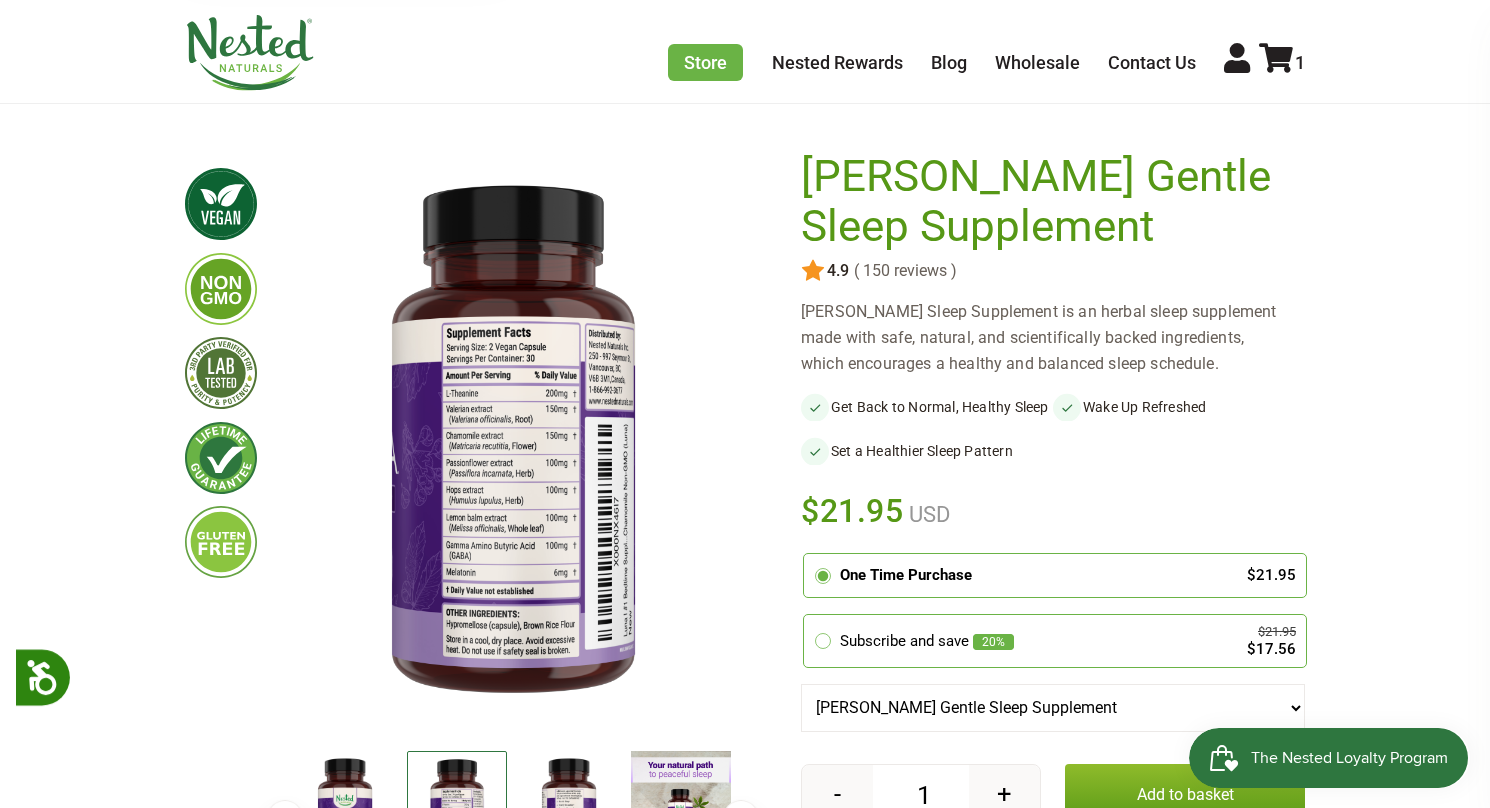 scroll, scrollTop: 100, scrollLeft: 0, axis: vertical 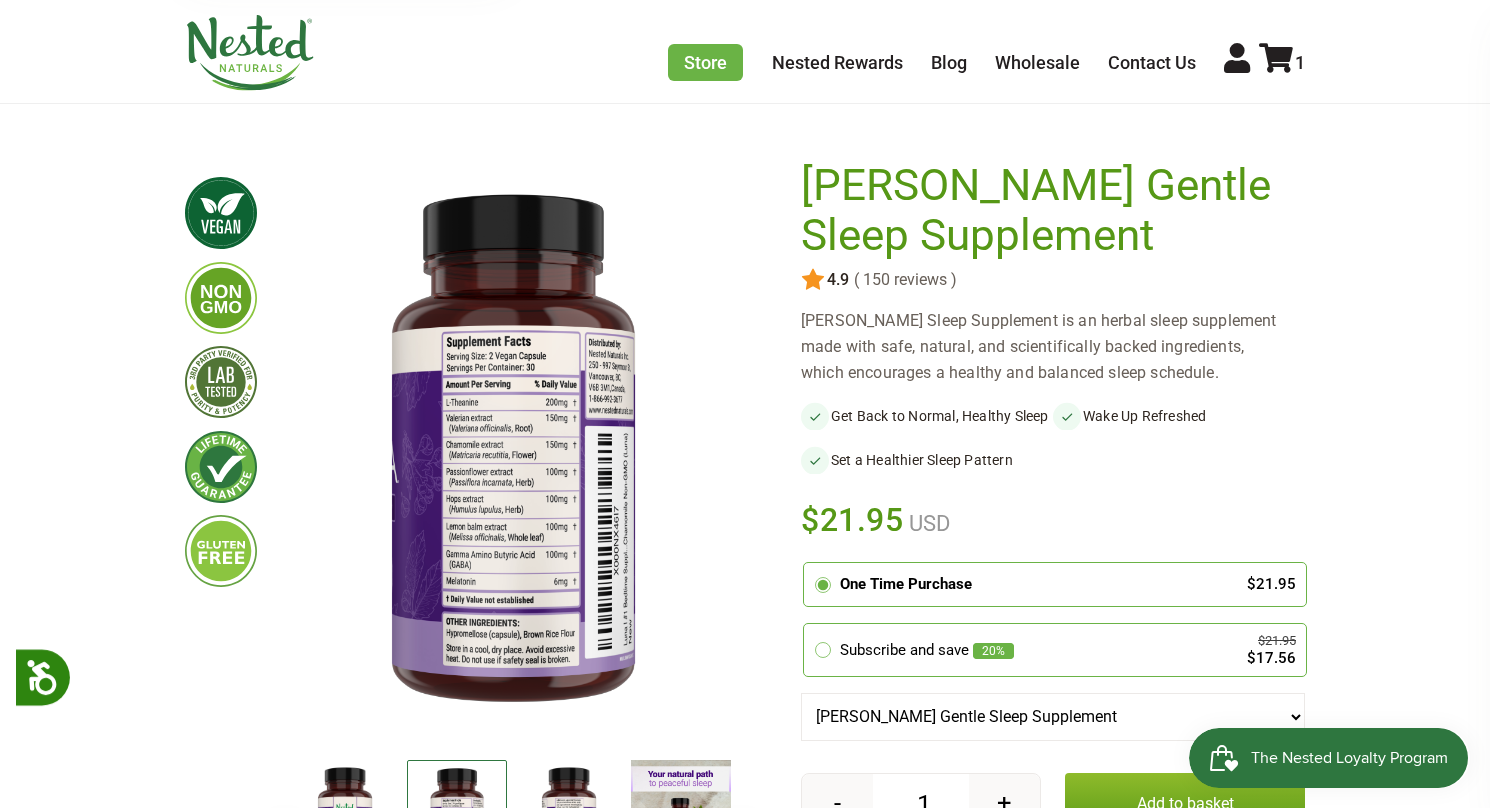 click at bounding box center [1276, 58] 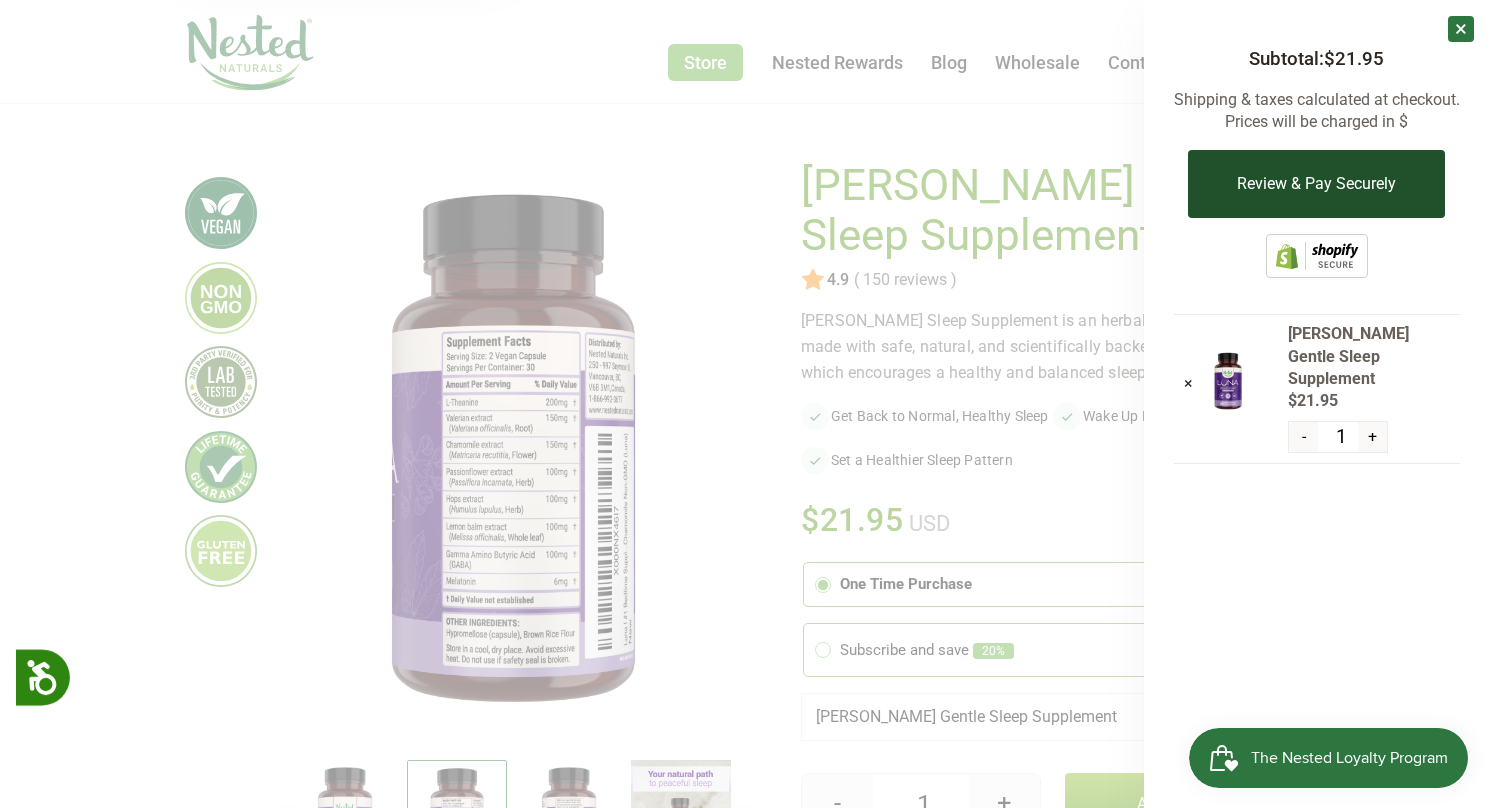 click on "Review & Pay Securely" at bounding box center [1316, 184] 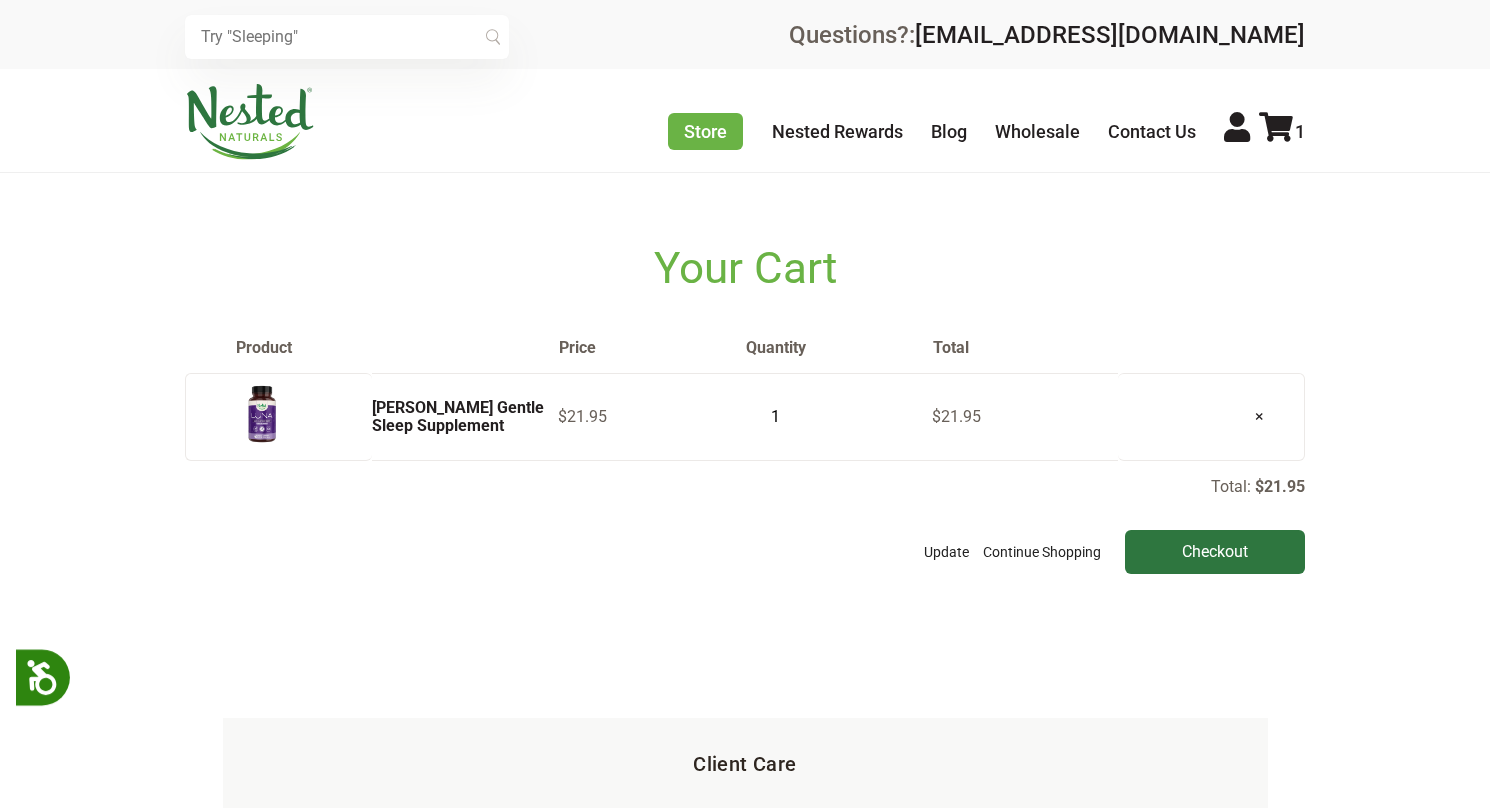 scroll, scrollTop: 0, scrollLeft: 0, axis: both 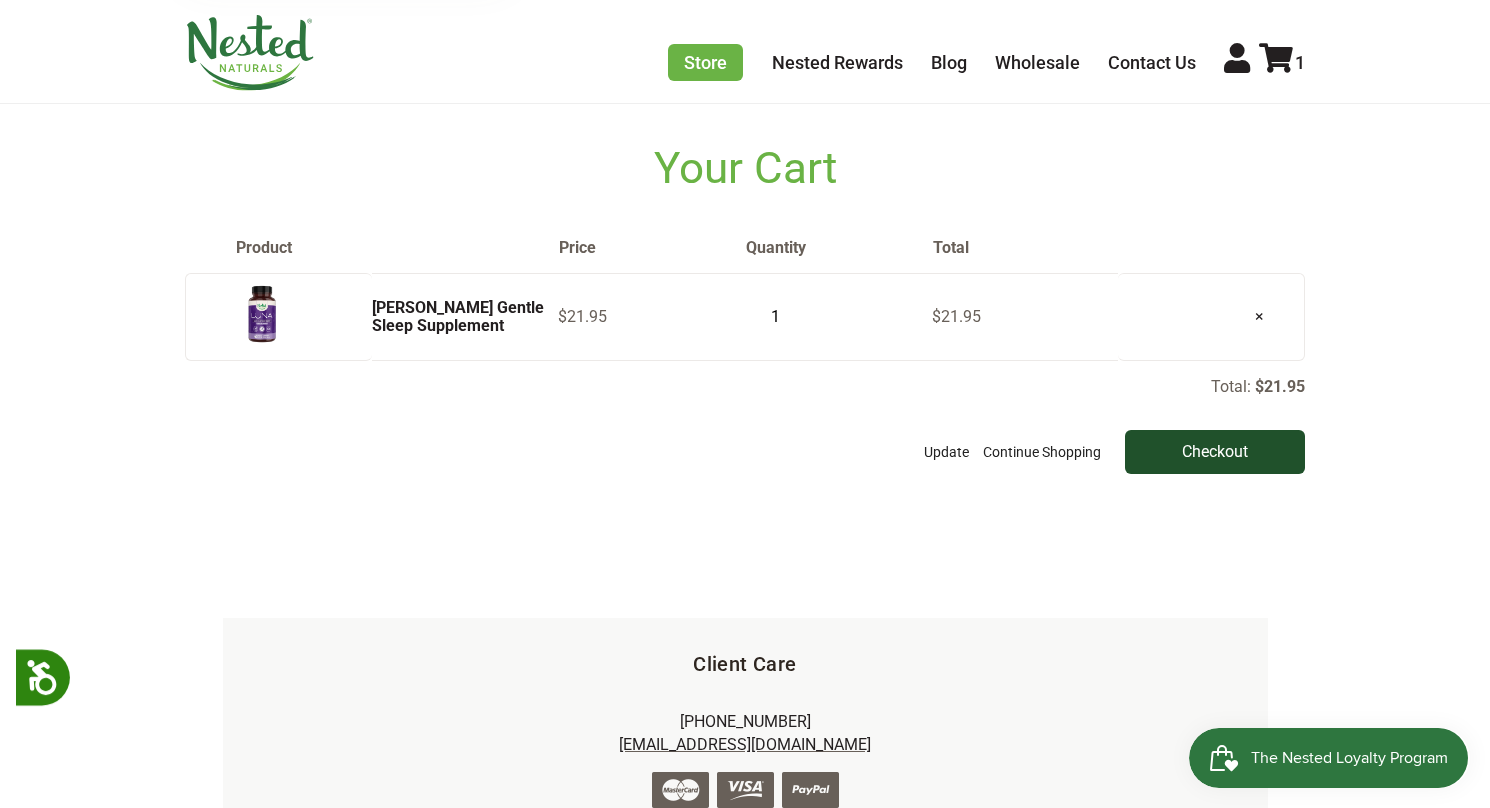 click on "Checkout" at bounding box center (1215, 452) 